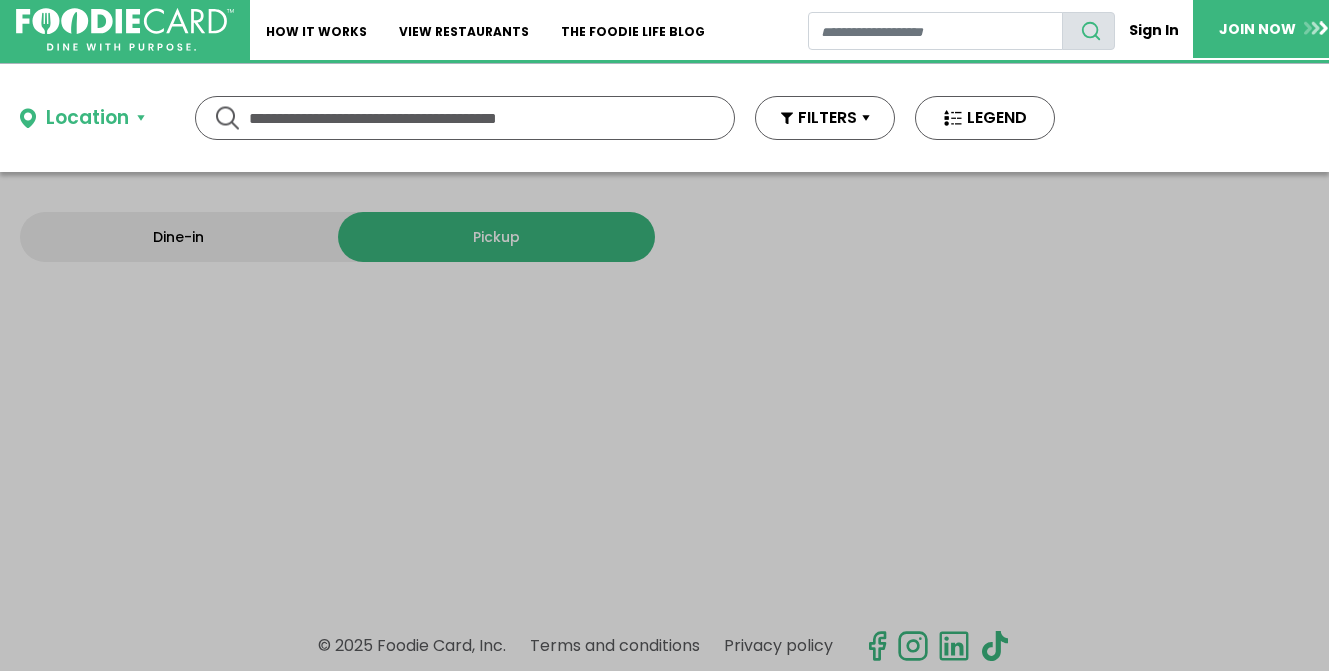 scroll, scrollTop: 0, scrollLeft: 0, axis: both 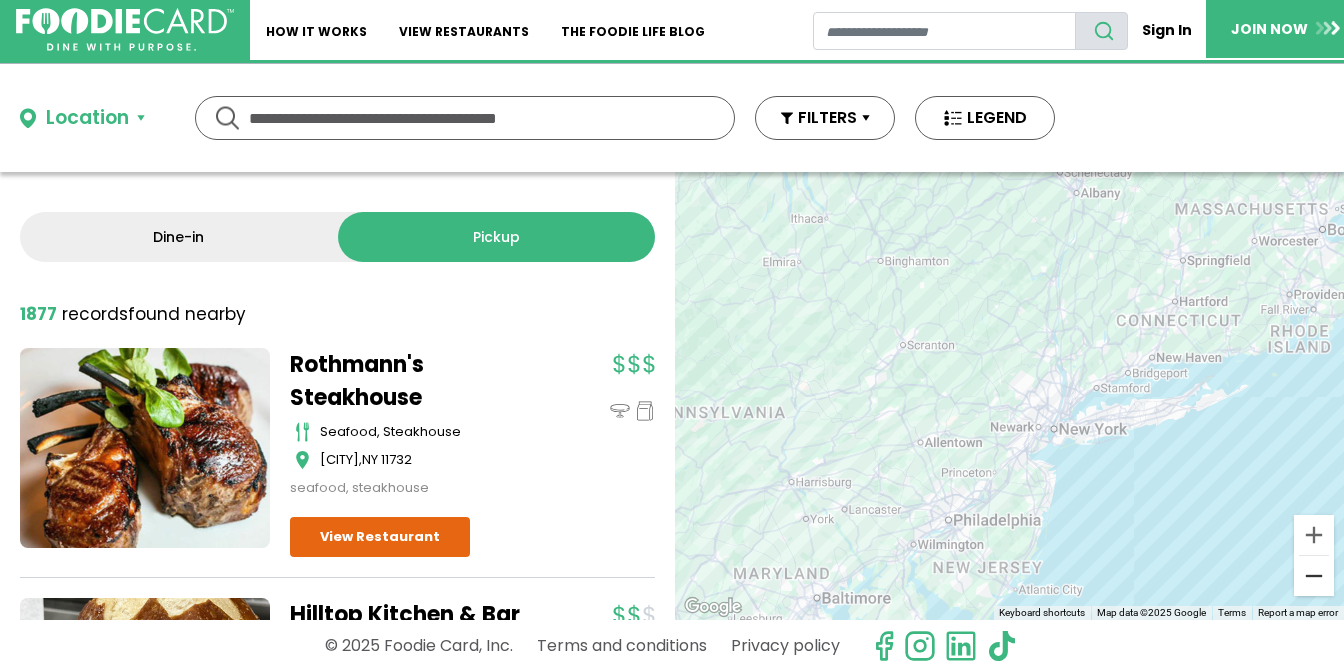 click at bounding box center [1314, 576] 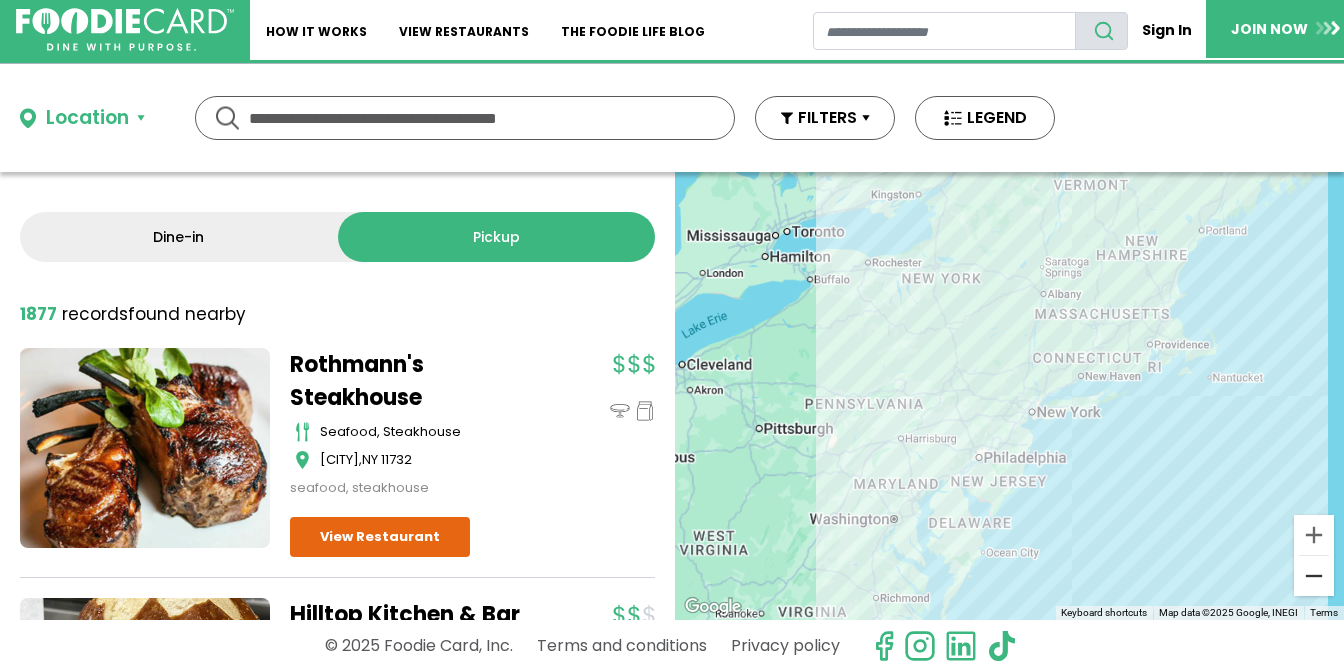 click at bounding box center [1314, 576] 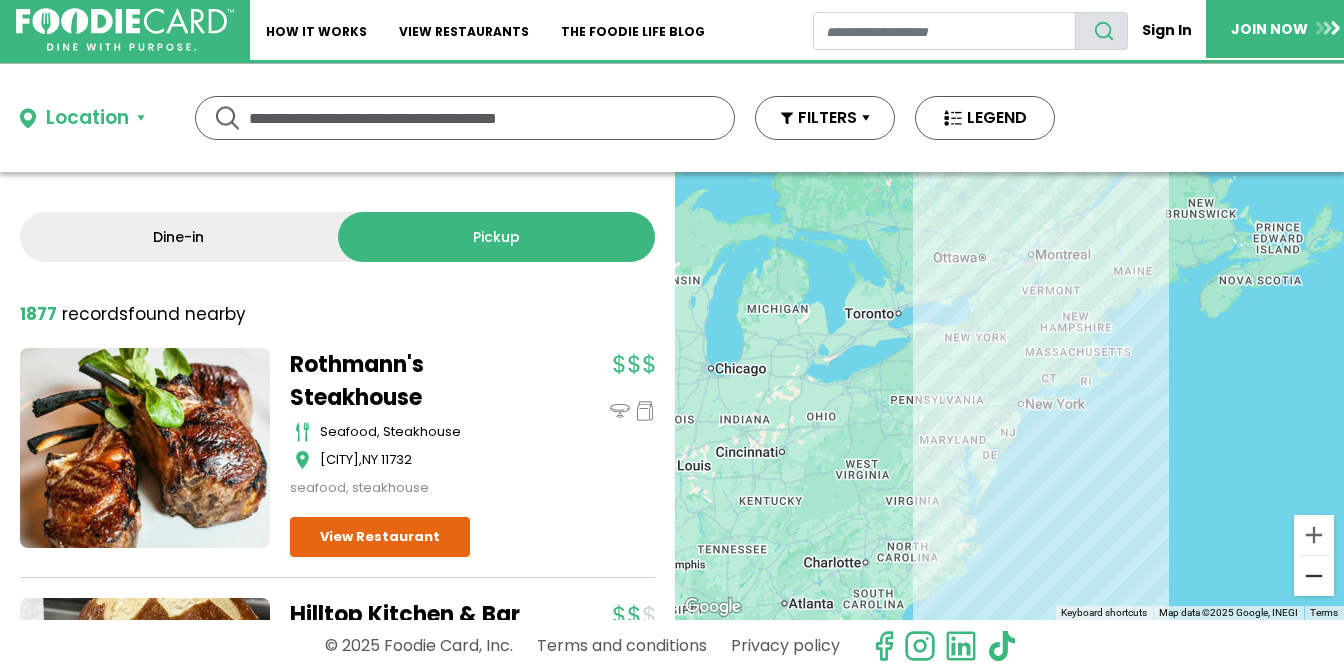 click at bounding box center (1314, 576) 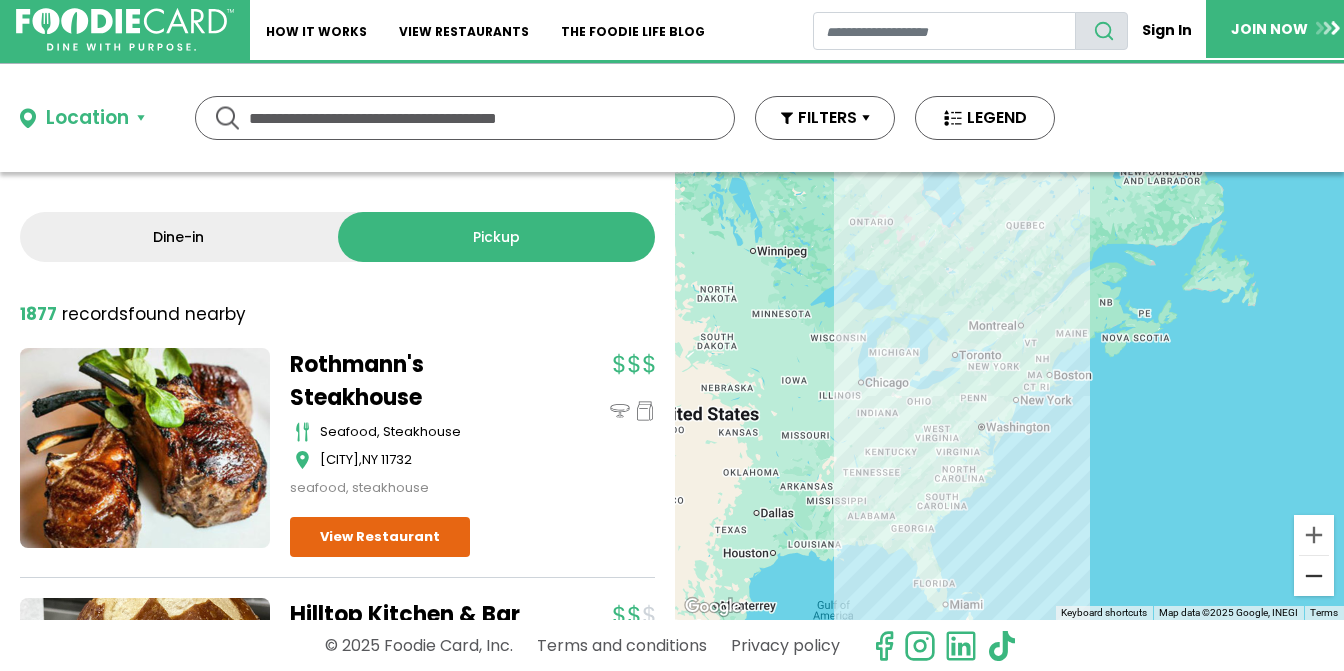 click at bounding box center [1314, 576] 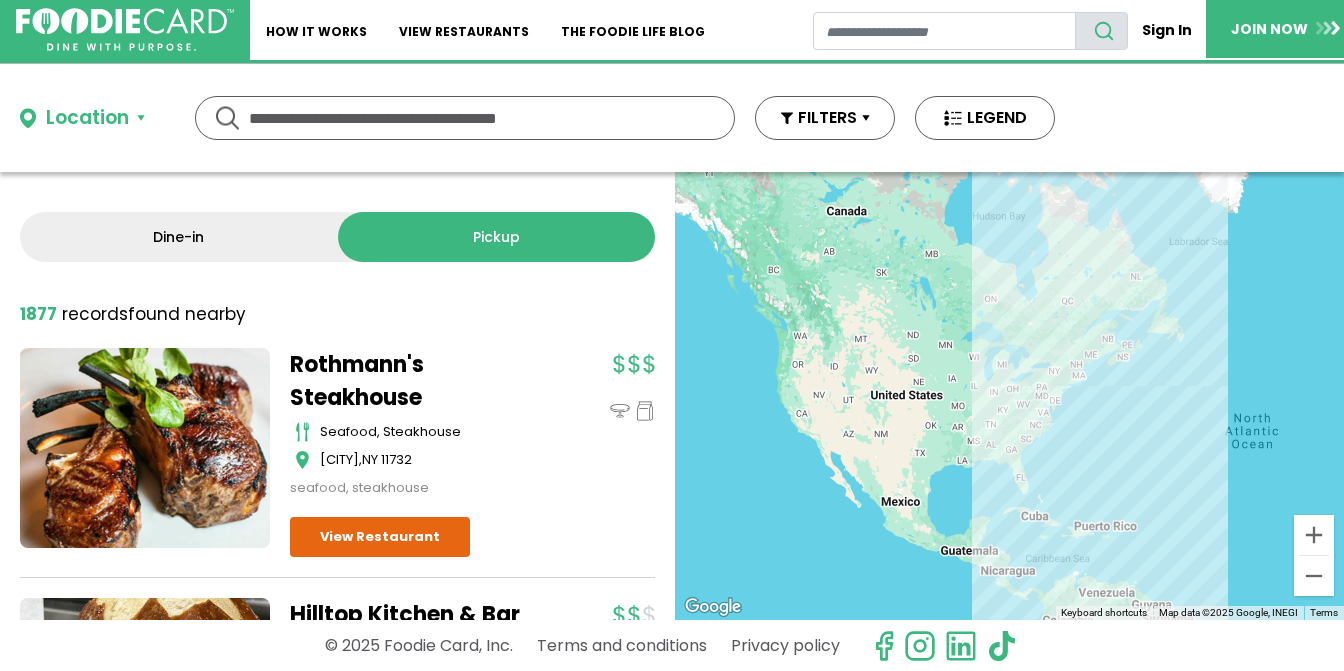 drag, startPoint x: 1118, startPoint y: 507, endPoint x: 1169, endPoint y: 494, distance: 52.63079 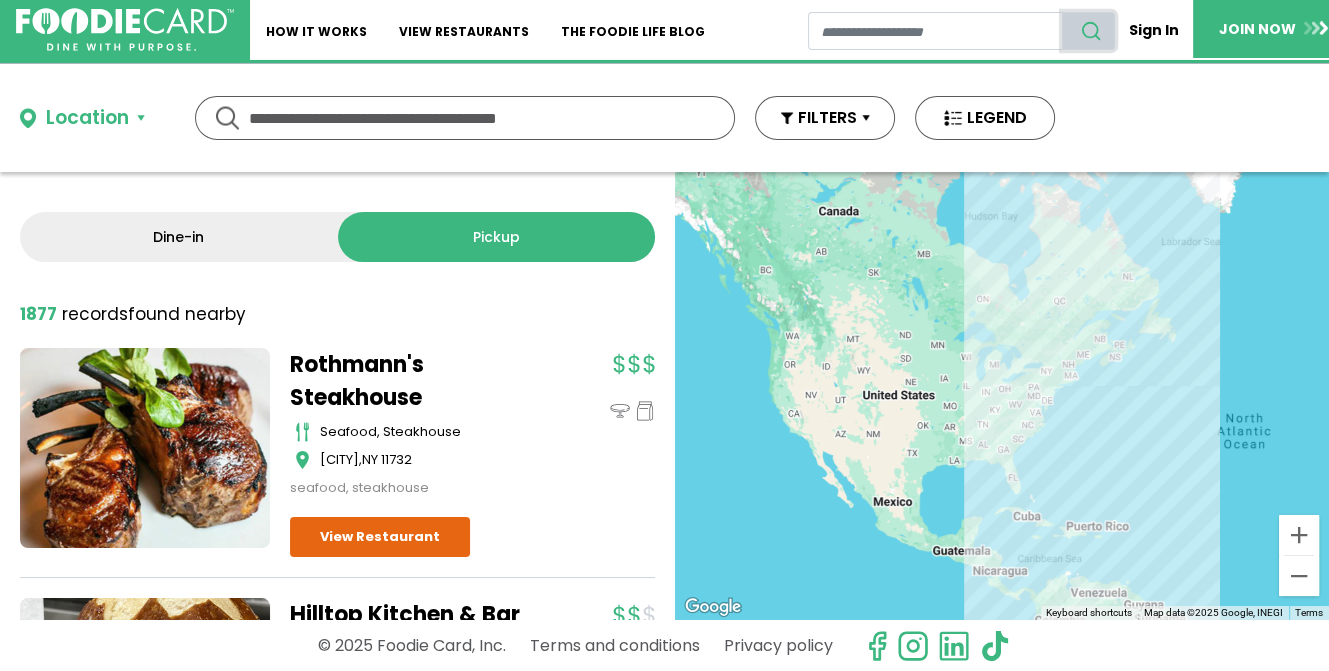 click 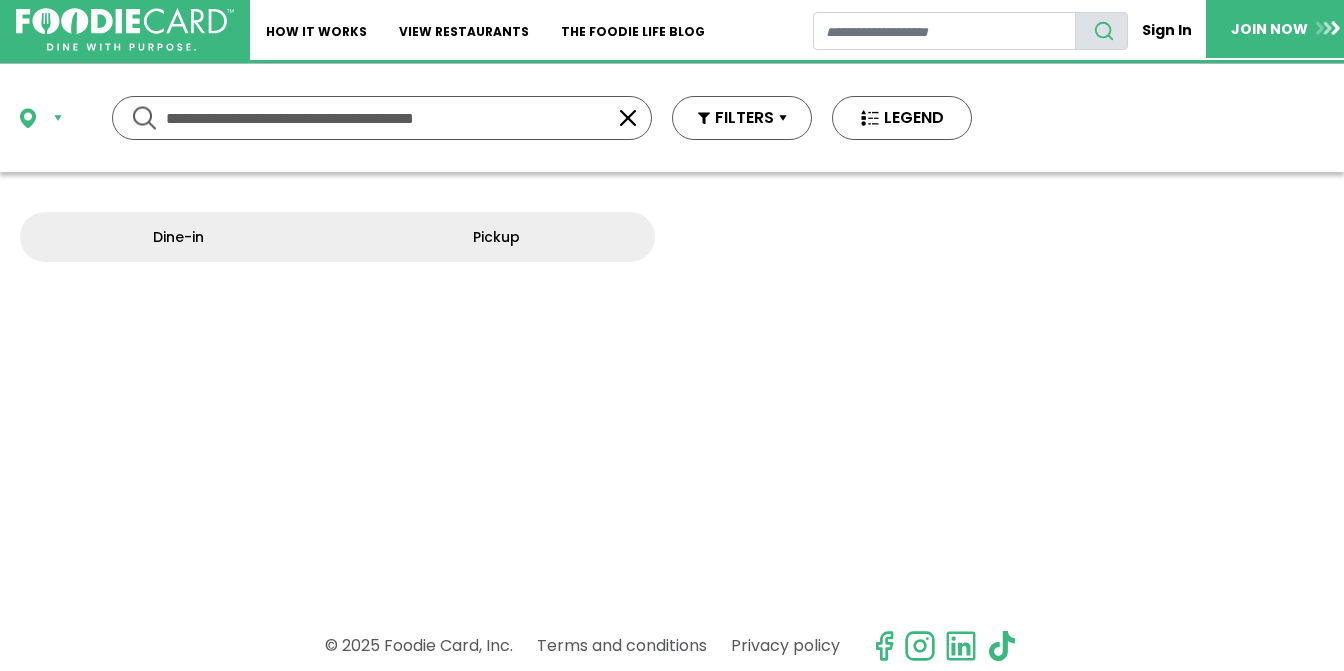 scroll, scrollTop: 0, scrollLeft: 0, axis: both 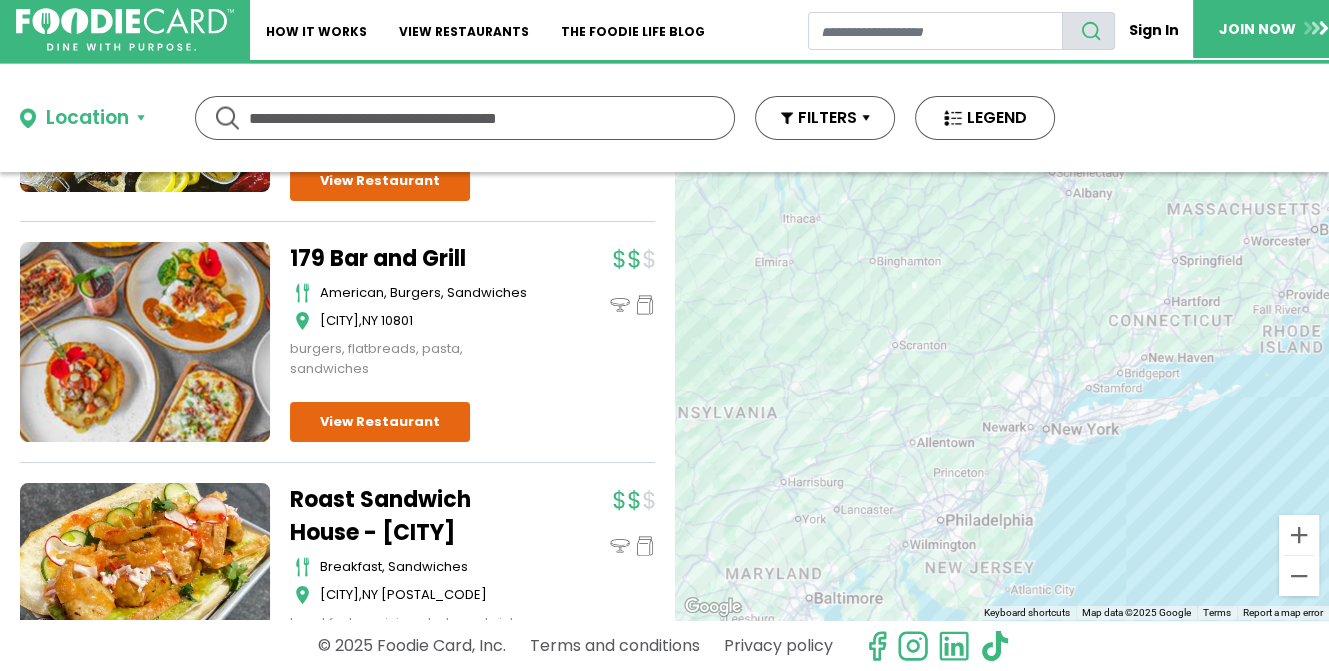 click on "To navigate, press the arrow keys." at bounding box center [1002, 396] 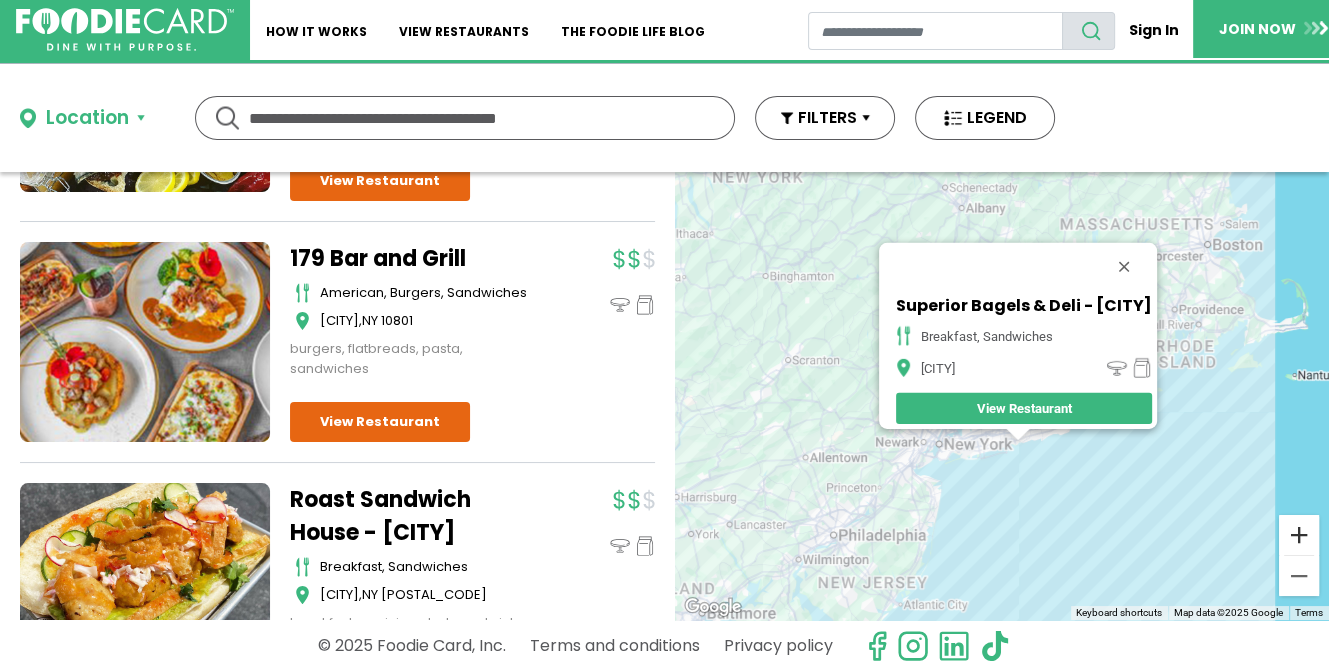 click at bounding box center (1299, 535) 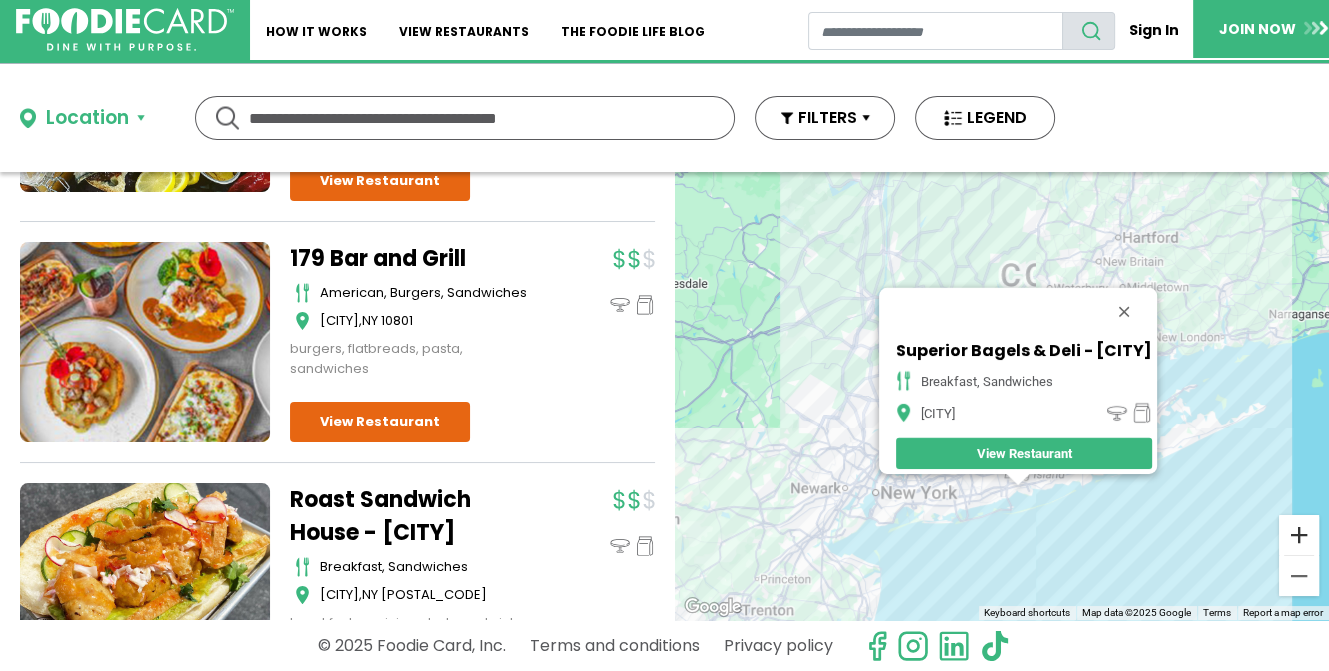 click at bounding box center [1299, 535] 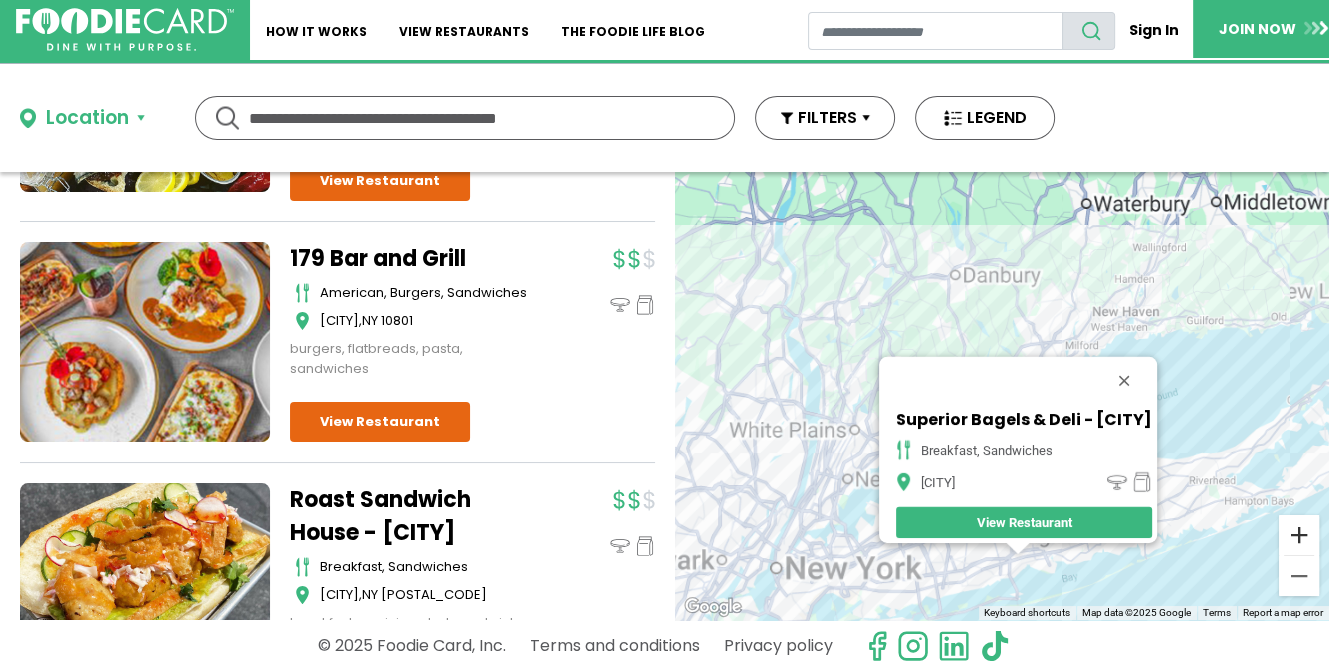 click at bounding box center (1299, 535) 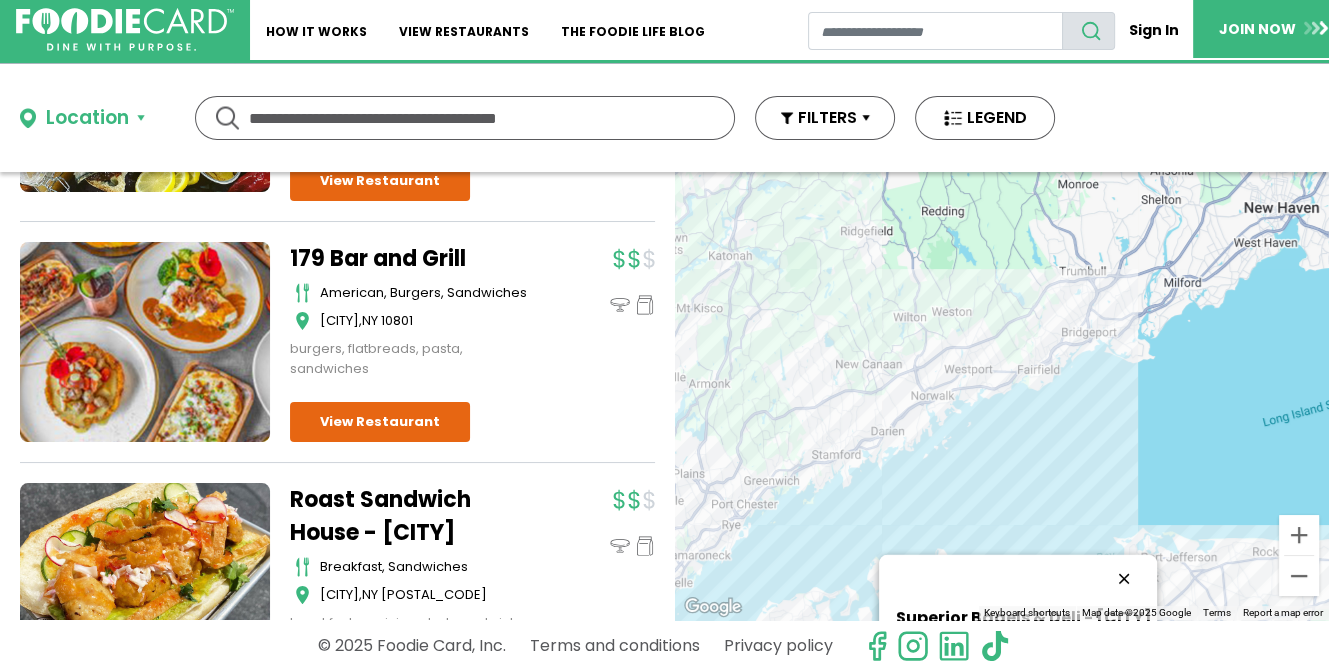 click at bounding box center [1124, 579] 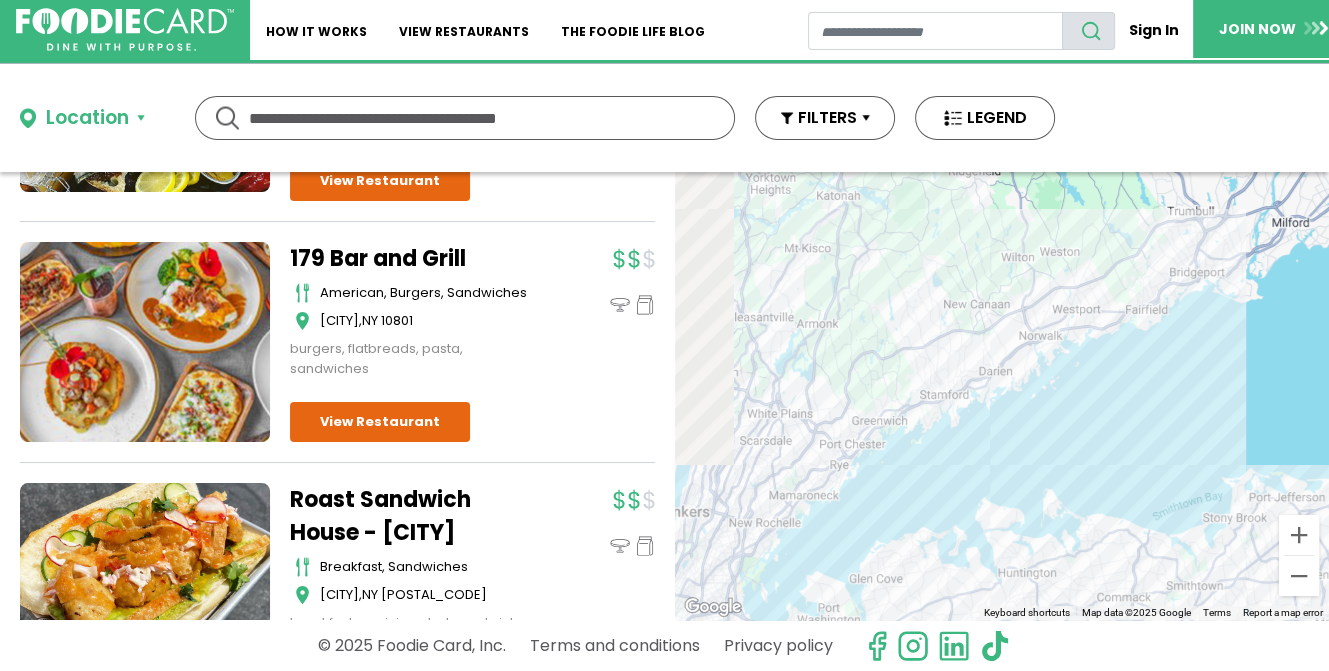 drag, startPoint x: 1072, startPoint y: 470, endPoint x: 1222, endPoint y: 350, distance: 192.09373 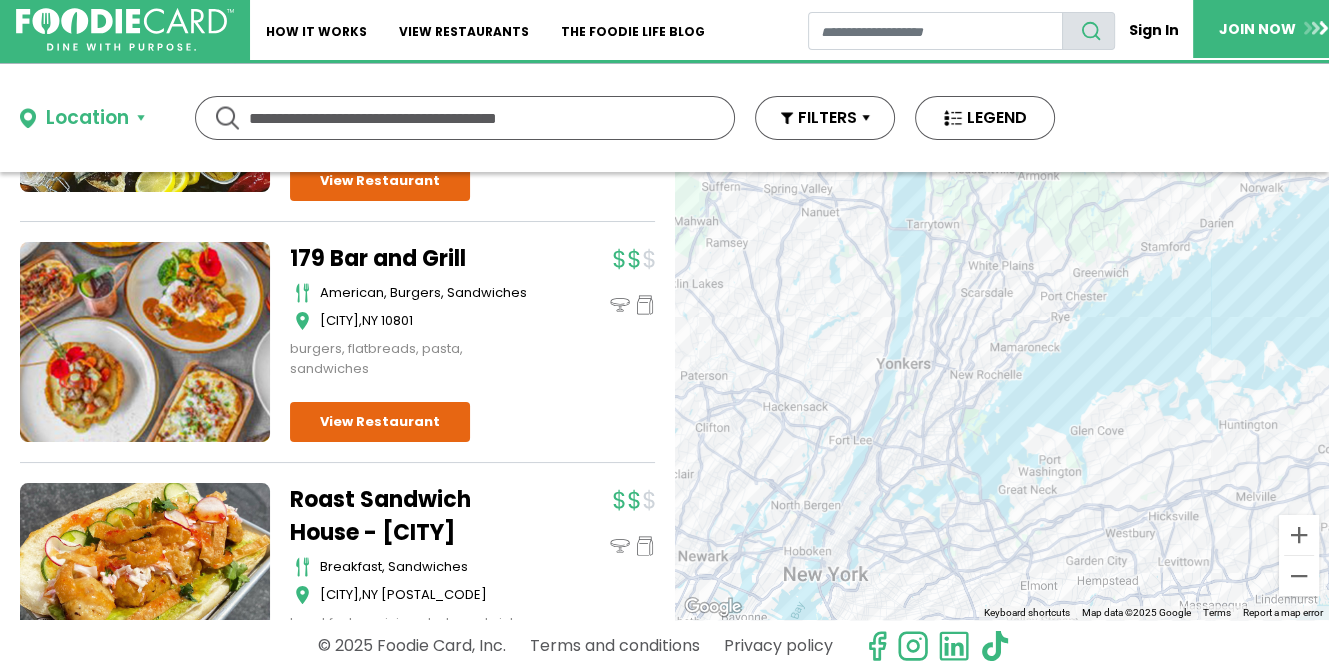 drag, startPoint x: 1089, startPoint y: 494, endPoint x: 1267, endPoint y: 419, distance: 193.15538 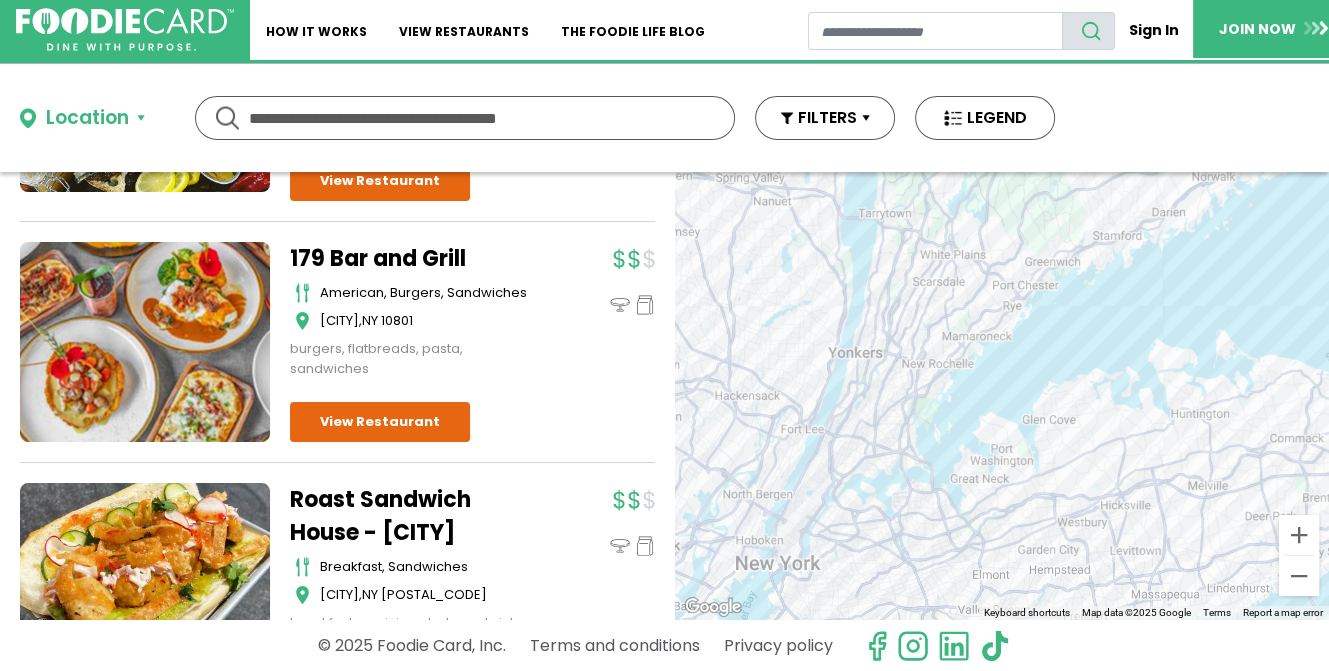 drag, startPoint x: 1091, startPoint y: 463, endPoint x: 1043, endPoint y: 457, distance: 48.373547 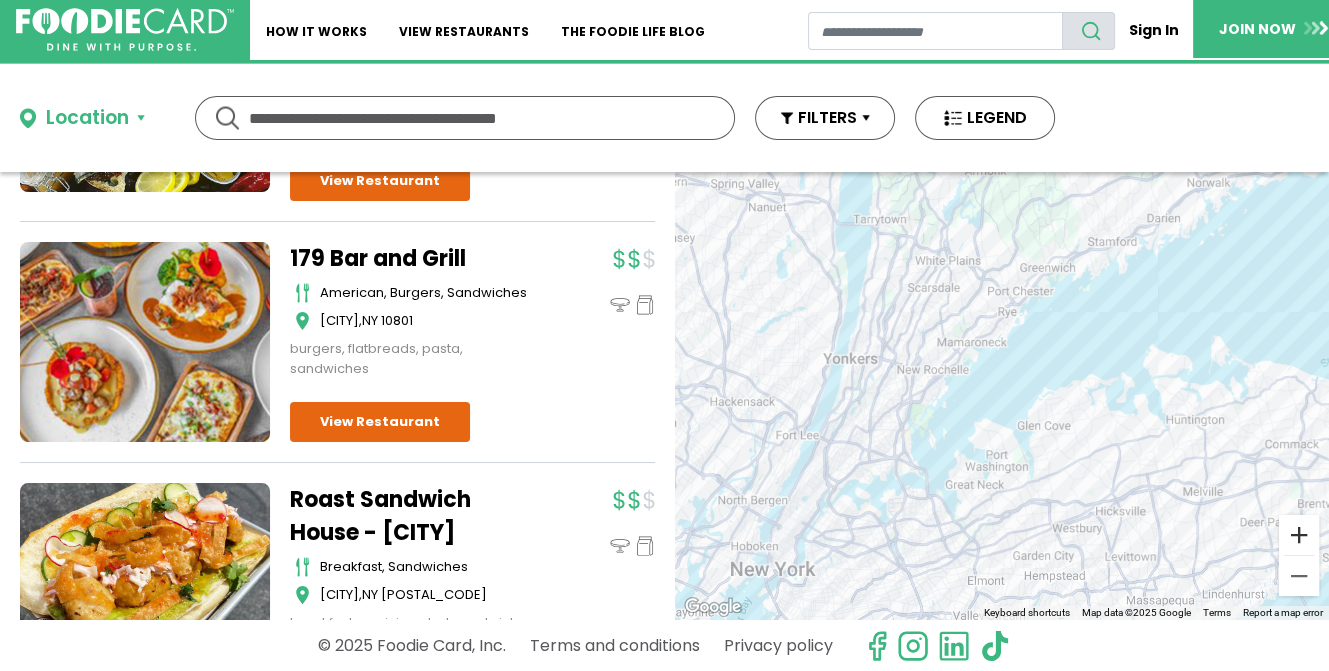 click at bounding box center (1299, 535) 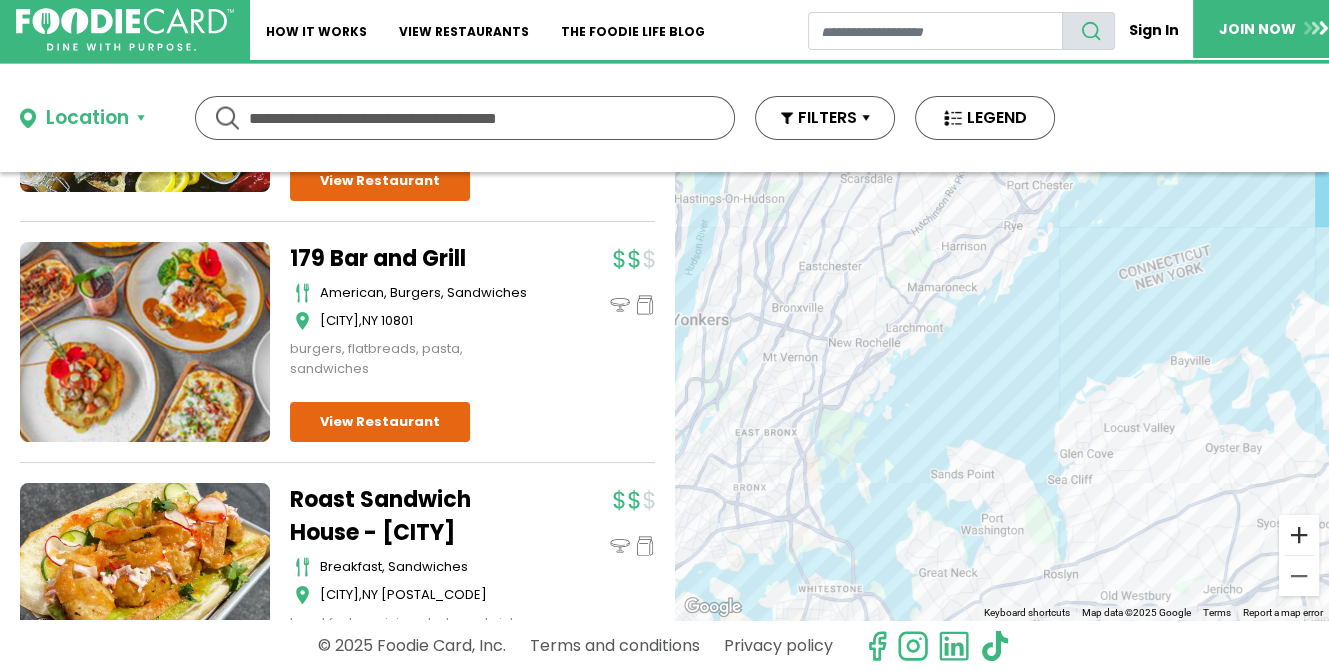 click at bounding box center (1299, 535) 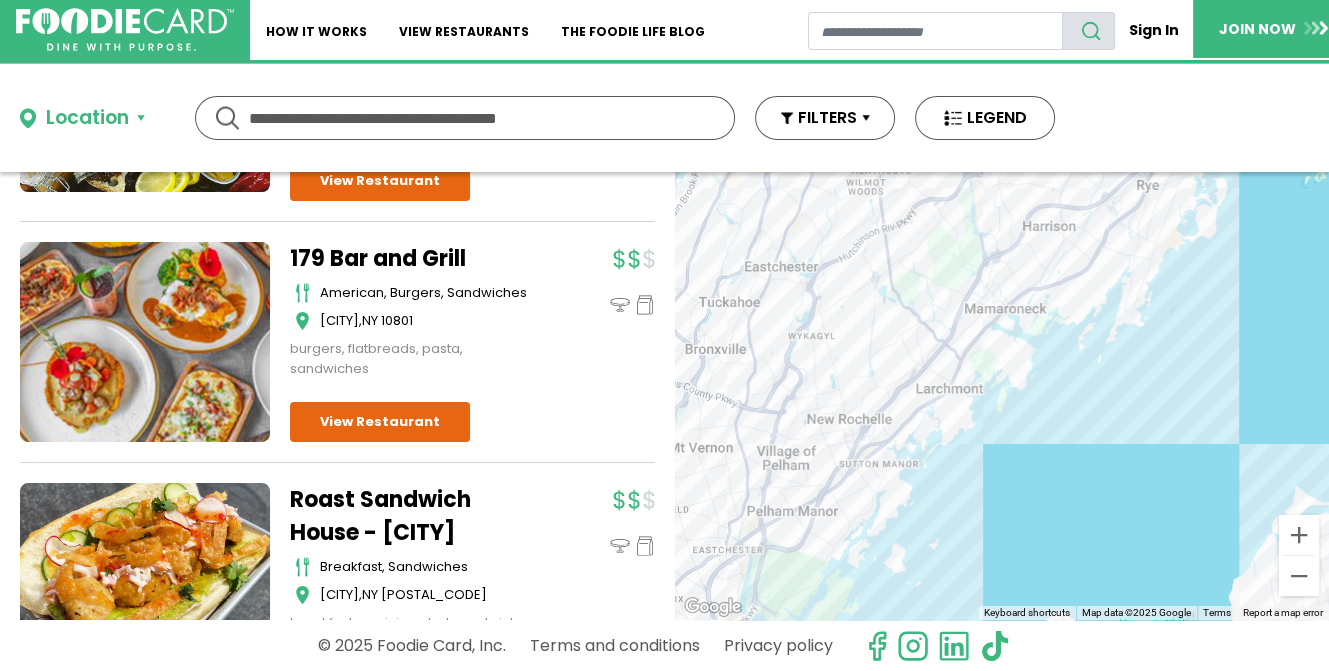 drag, startPoint x: 1019, startPoint y: 399, endPoint x: 1144, endPoint y: 531, distance: 181.79384 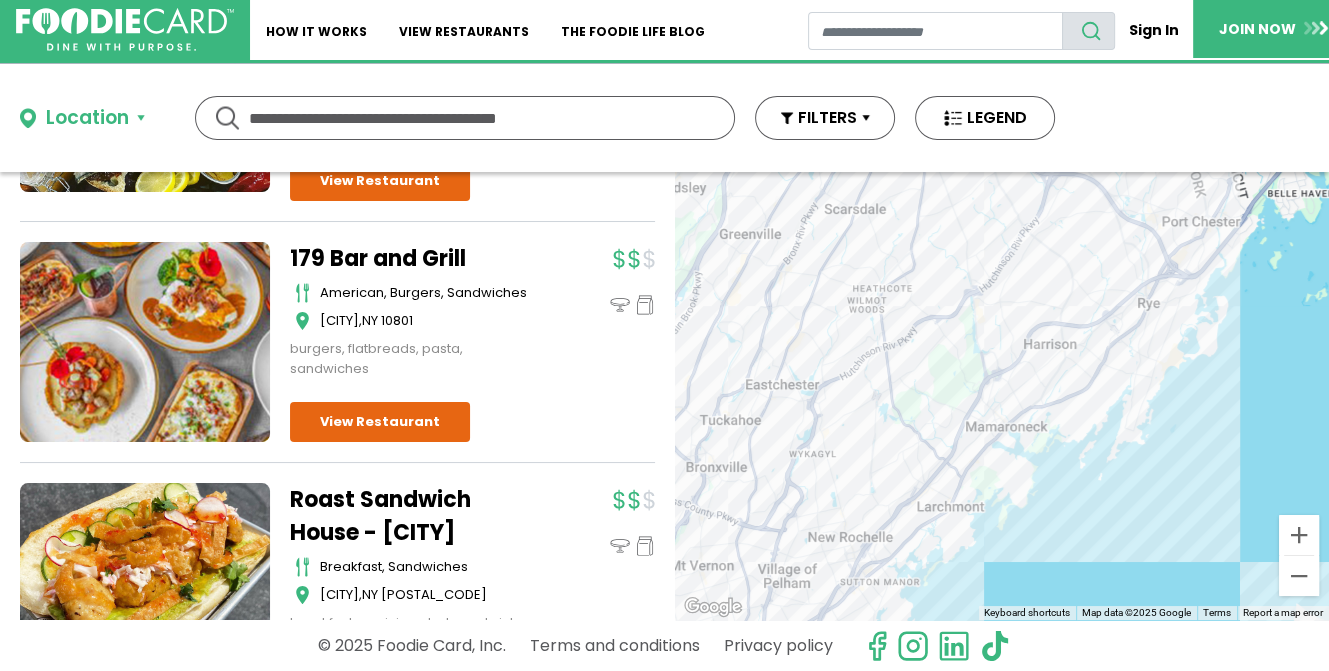 drag, startPoint x: 1056, startPoint y: 422, endPoint x: 1056, endPoint y: 589, distance: 167 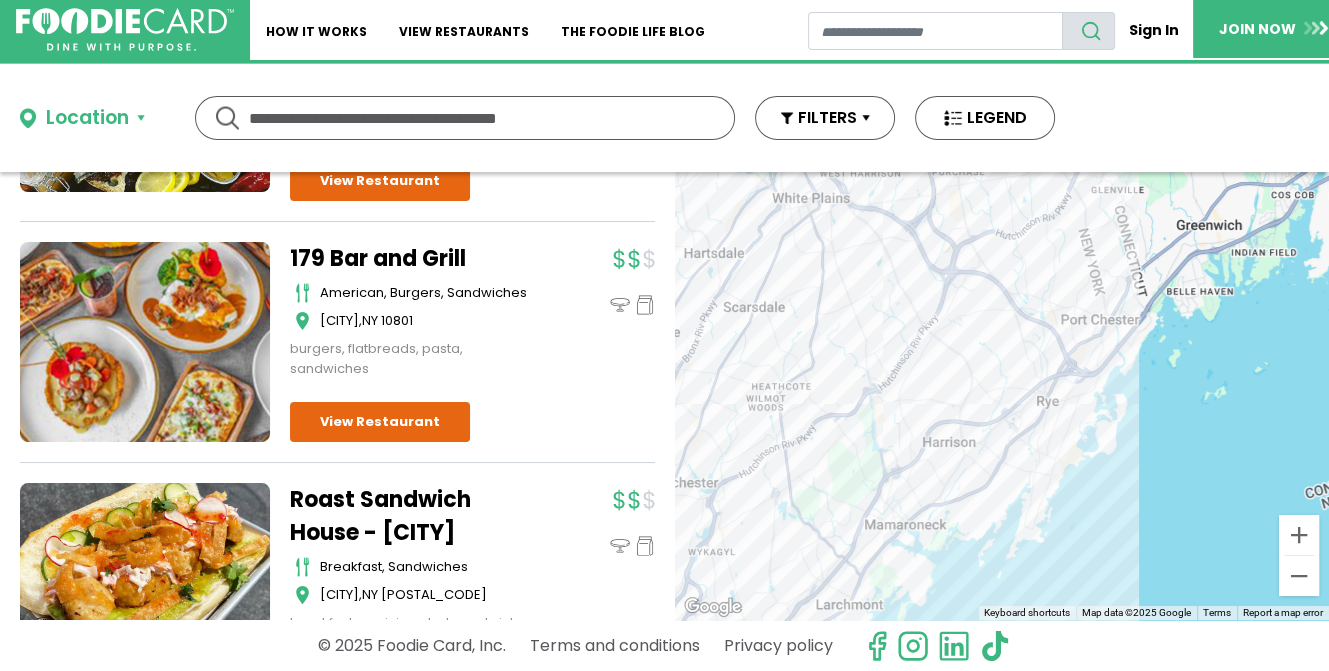 drag, startPoint x: 1145, startPoint y: 451, endPoint x: 1101, endPoint y: 359, distance: 101.98039 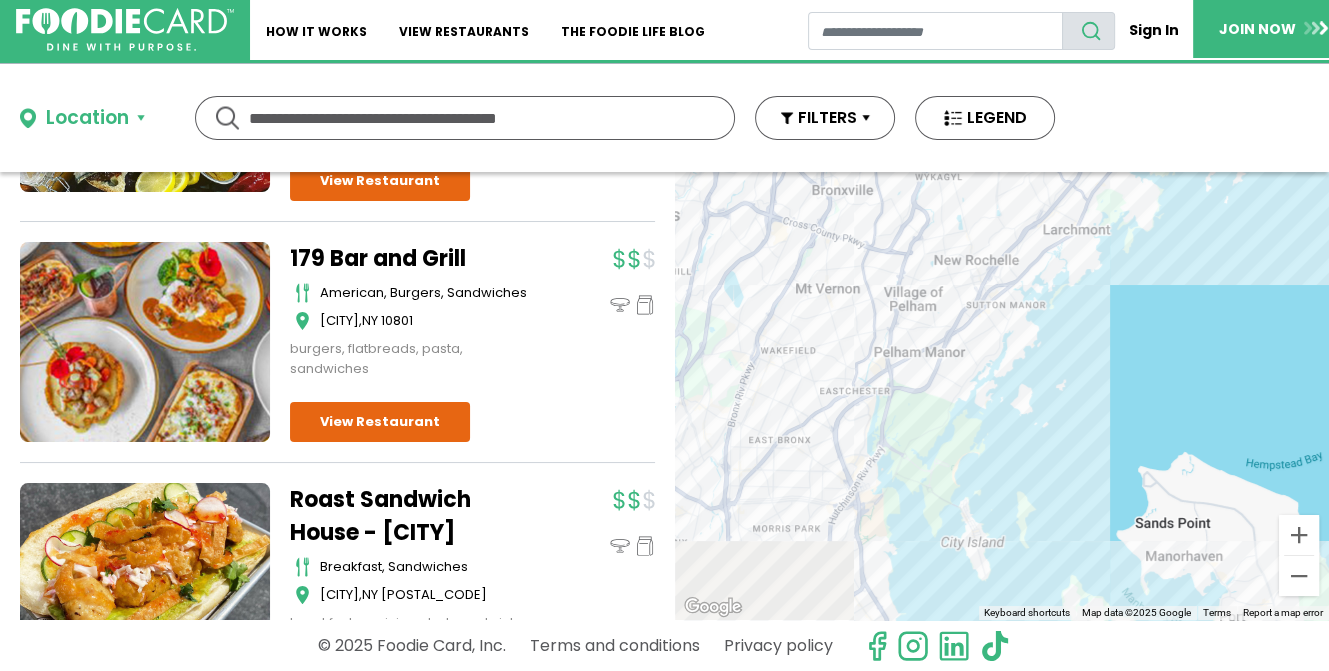 drag, startPoint x: 985, startPoint y: 495, endPoint x: 1172, endPoint y: 270, distance: 292.5645 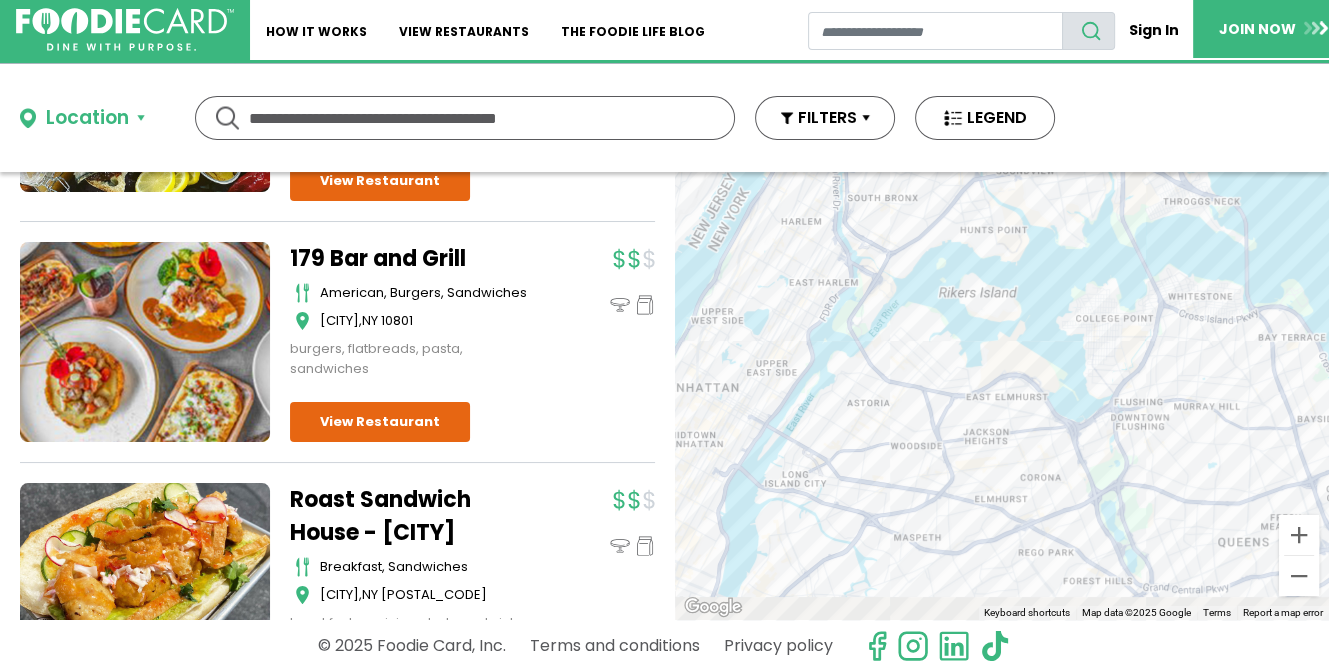drag, startPoint x: 1096, startPoint y: 426, endPoint x: 1185, endPoint y: 251, distance: 196.33136 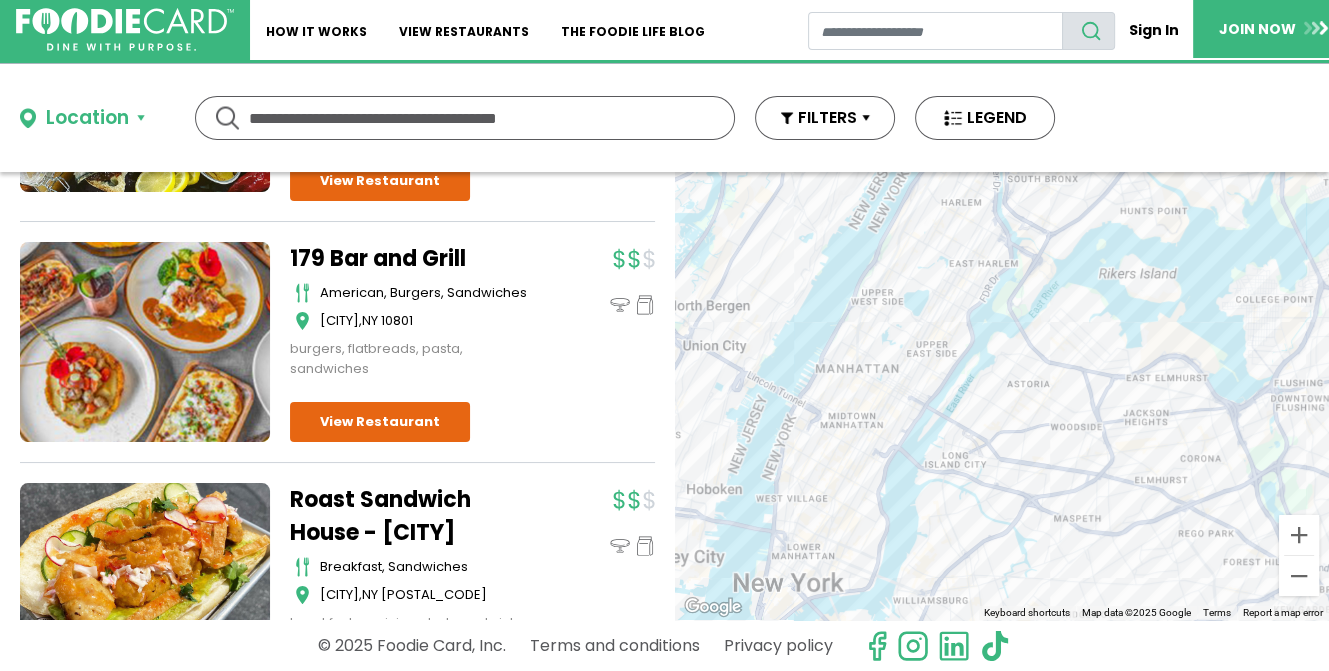 drag, startPoint x: 1104, startPoint y: 399, endPoint x: 1236, endPoint y: 440, distance: 138.22084 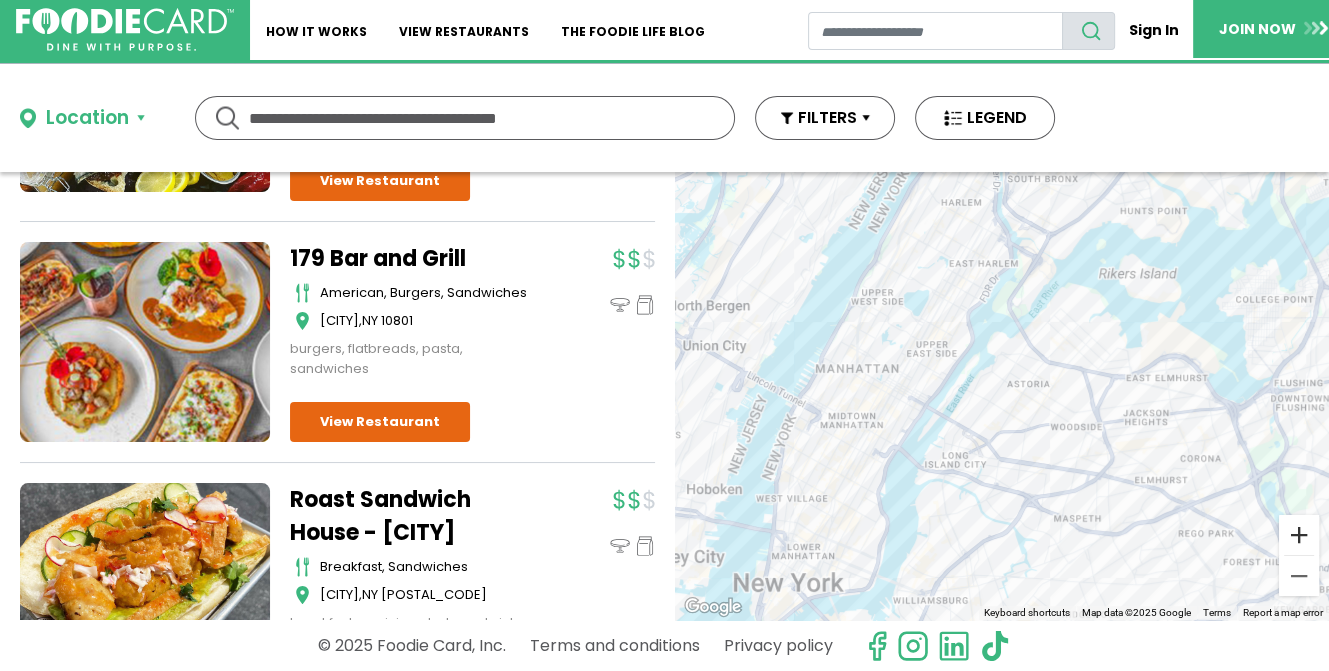 click at bounding box center [1299, 535] 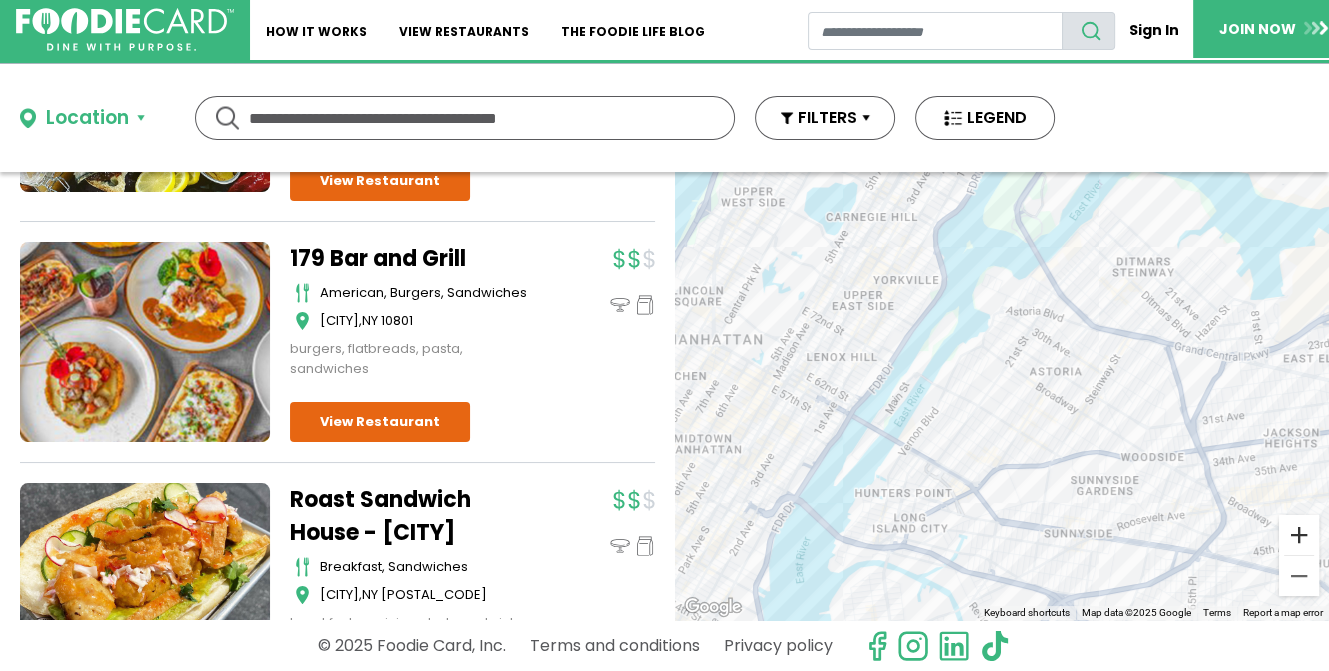 click at bounding box center (1299, 535) 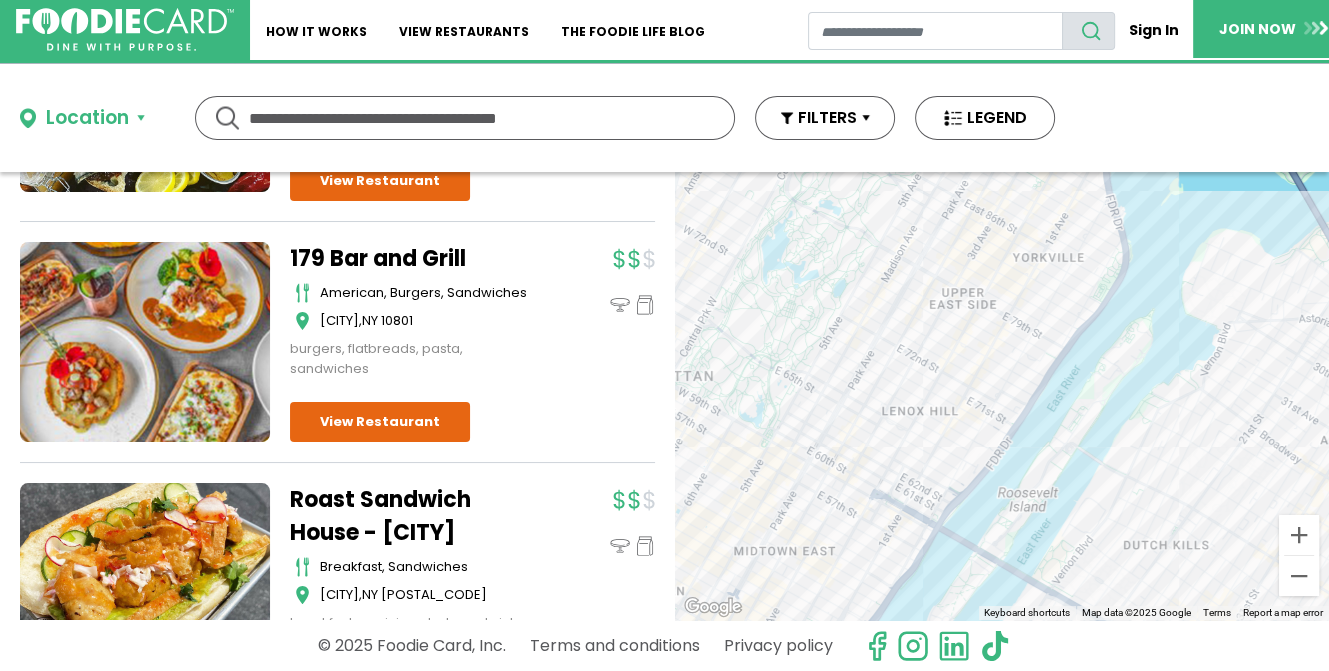 drag, startPoint x: 1033, startPoint y: 322, endPoint x: 1277, endPoint y: 415, distance: 261.1226 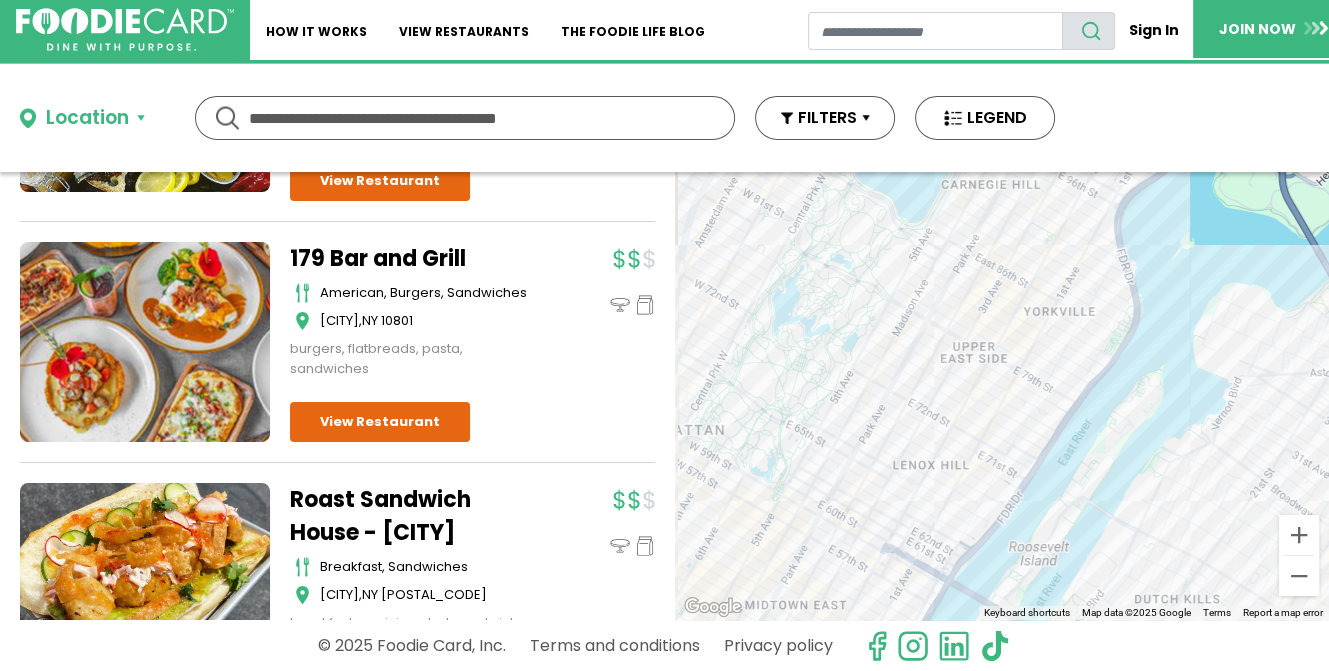 drag, startPoint x: 1162, startPoint y: 374, endPoint x: 1176, endPoint y: 438, distance: 65.51336 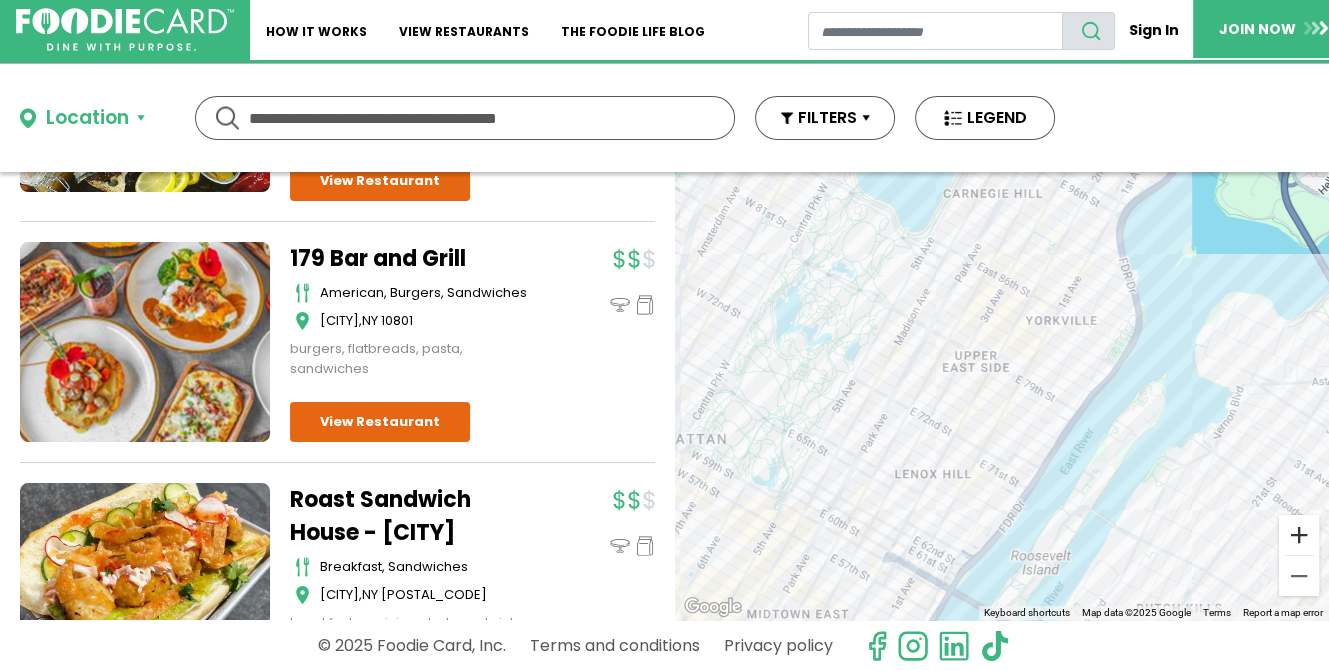 click at bounding box center [1299, 535] 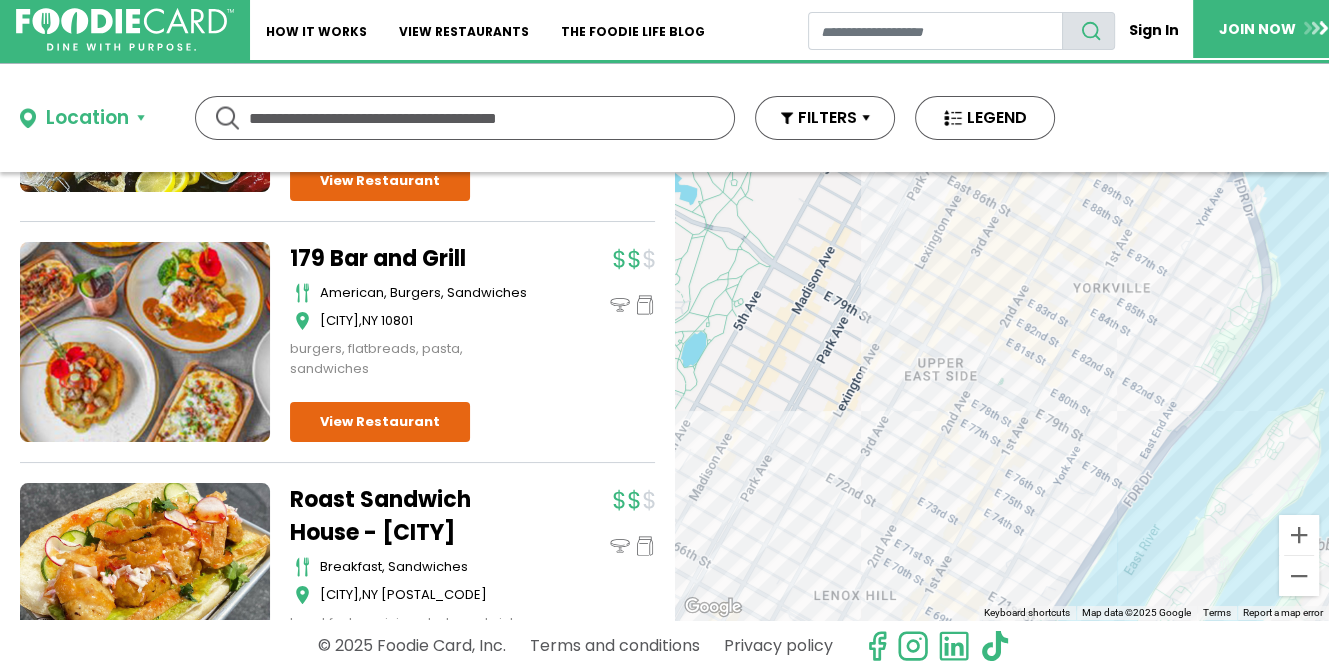 drag, startPoint x: 1204, startPoint y: 405, endPoint x: 1192, endPoint y: 453, distance: 49.47727 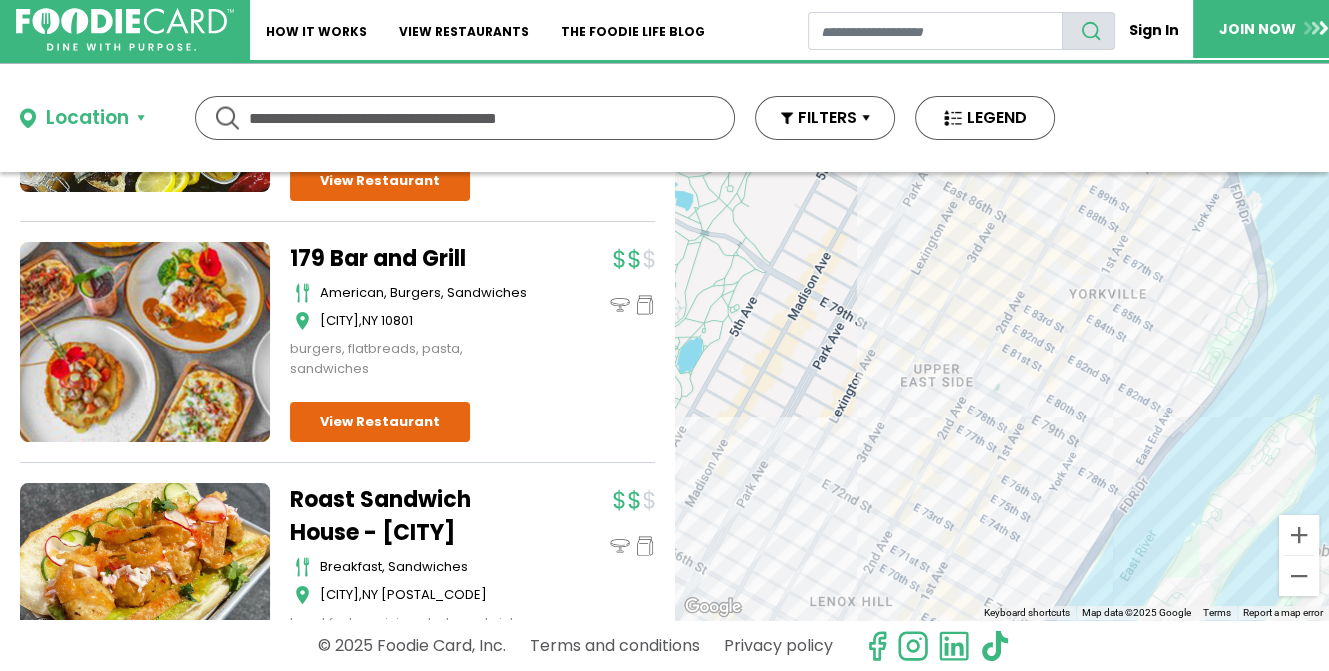 click on "To navigate, press the arrow keys." at bounding box center (1002, 396) 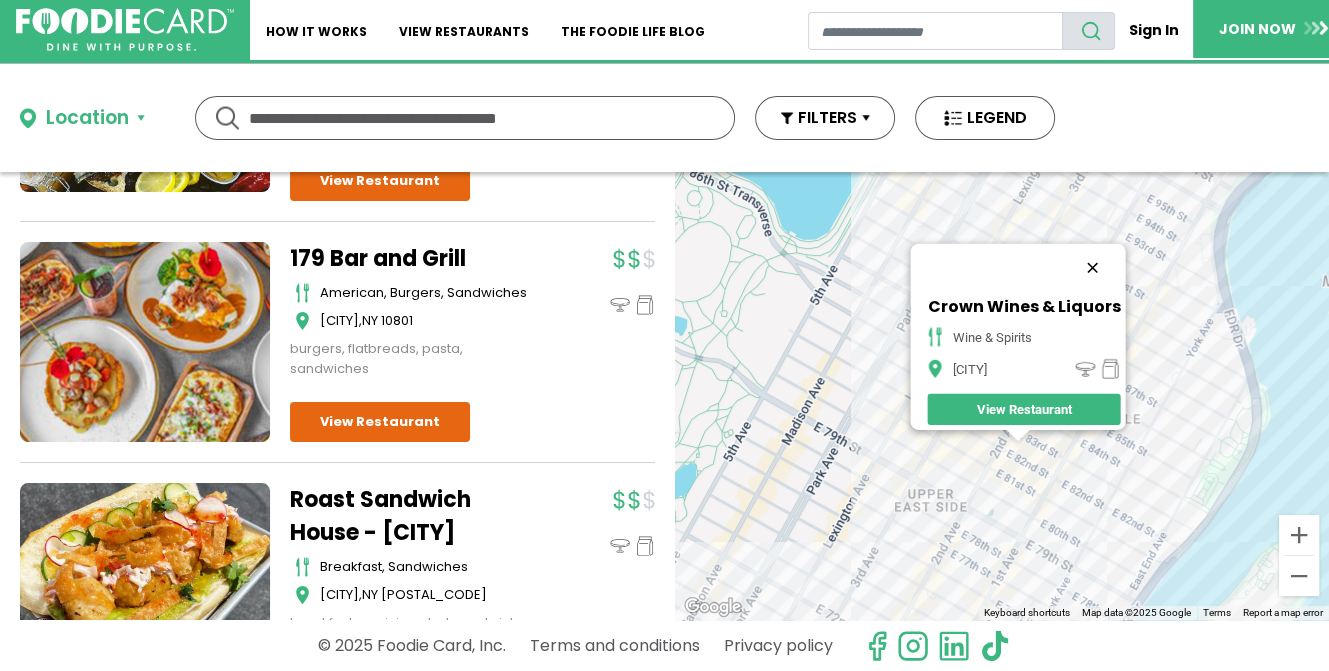 click at bounding box center (1093, 268) 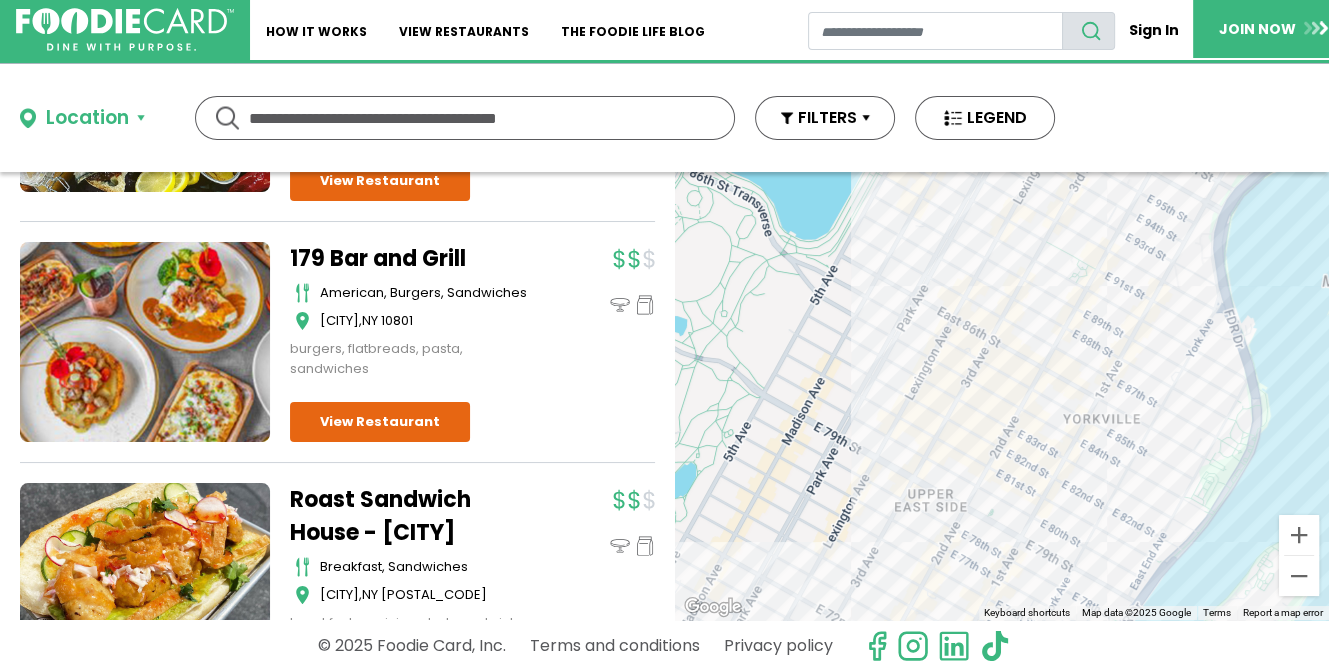 click on "To navigate, press the arrow keys." at bounding box center [1002, 396] 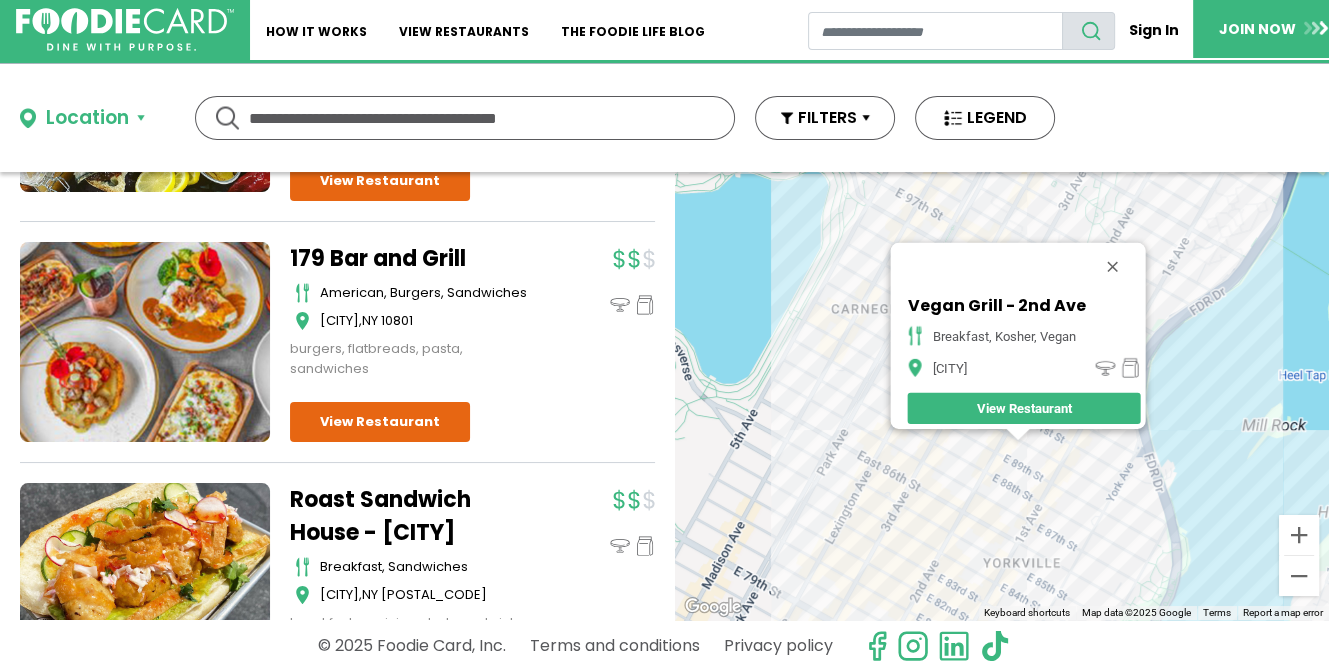 click on "To navigate, press the arrow keys. Vegan Grill - 2nd Ave breakfast, kosher, vegan New York View Restaurant" at bounding box center (1002, 396) 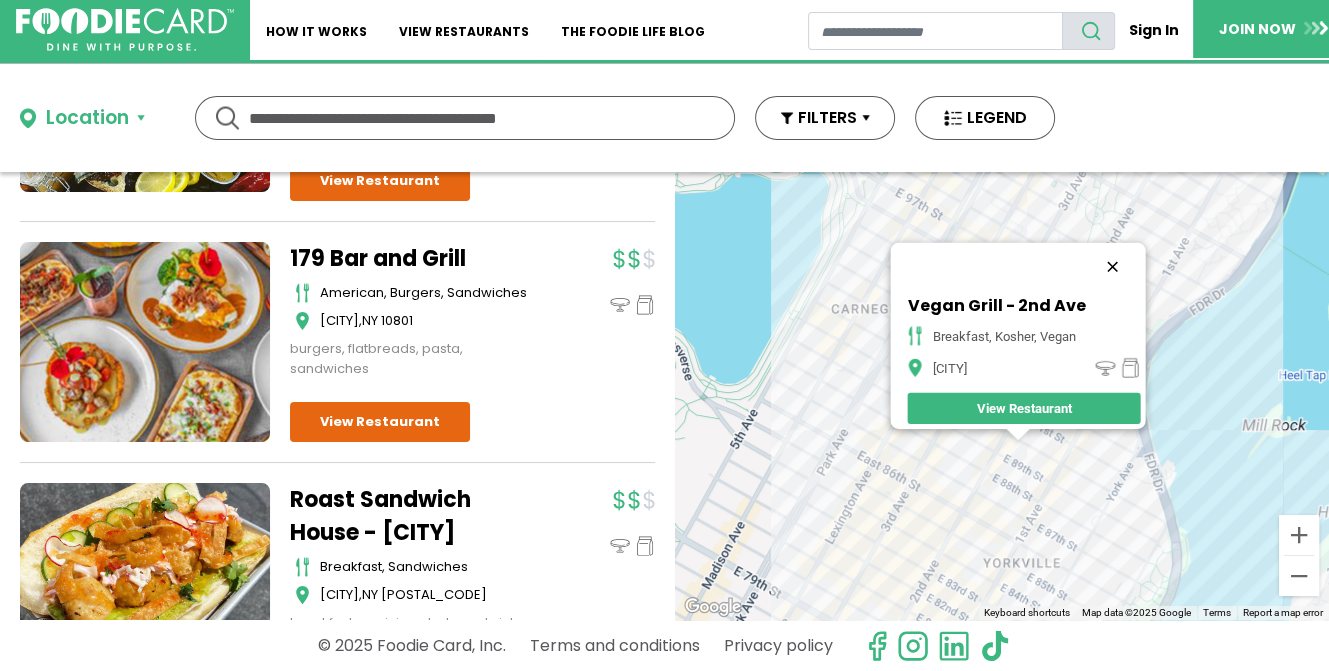 click at bounding box center [1113, 267] 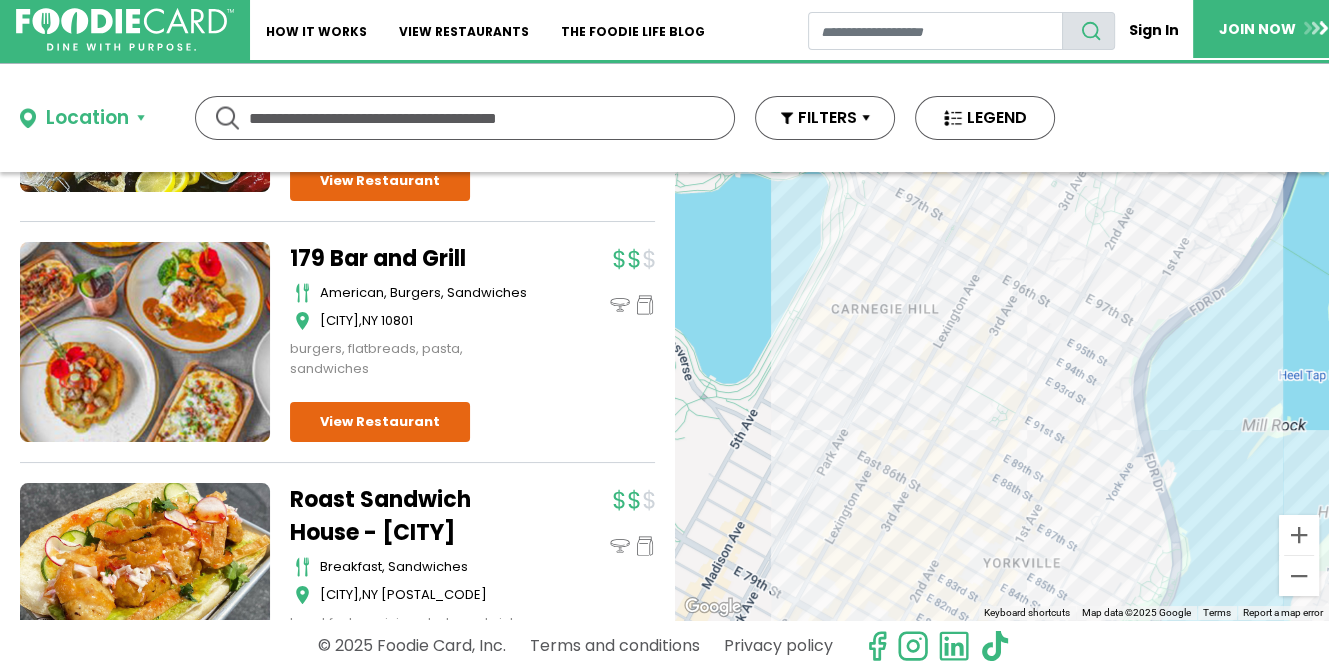 click on "To navigate, press the arrow keys." at bounding box center [1002, 396] 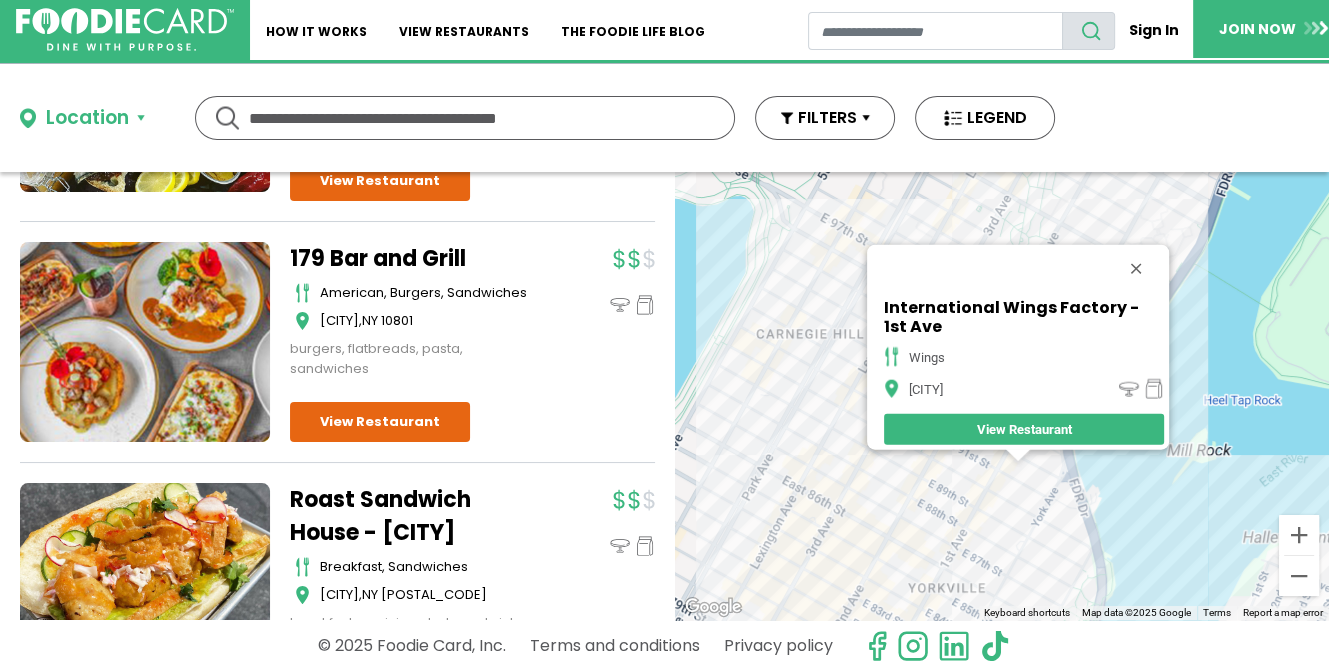 click on "To navigate, press the arrow keys. International Wings Factory - 1st Ave wings New York View Restaurant" at bounding box center (1002, 396) 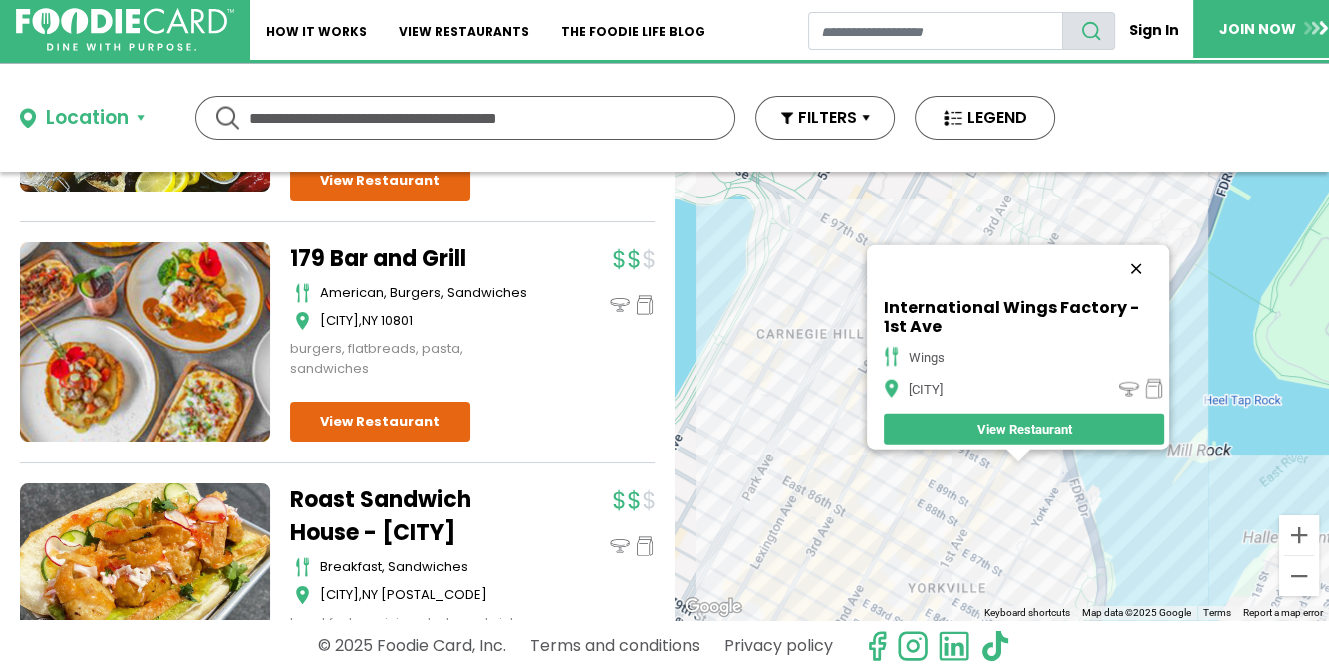 click at bounding box center [1136, 269] 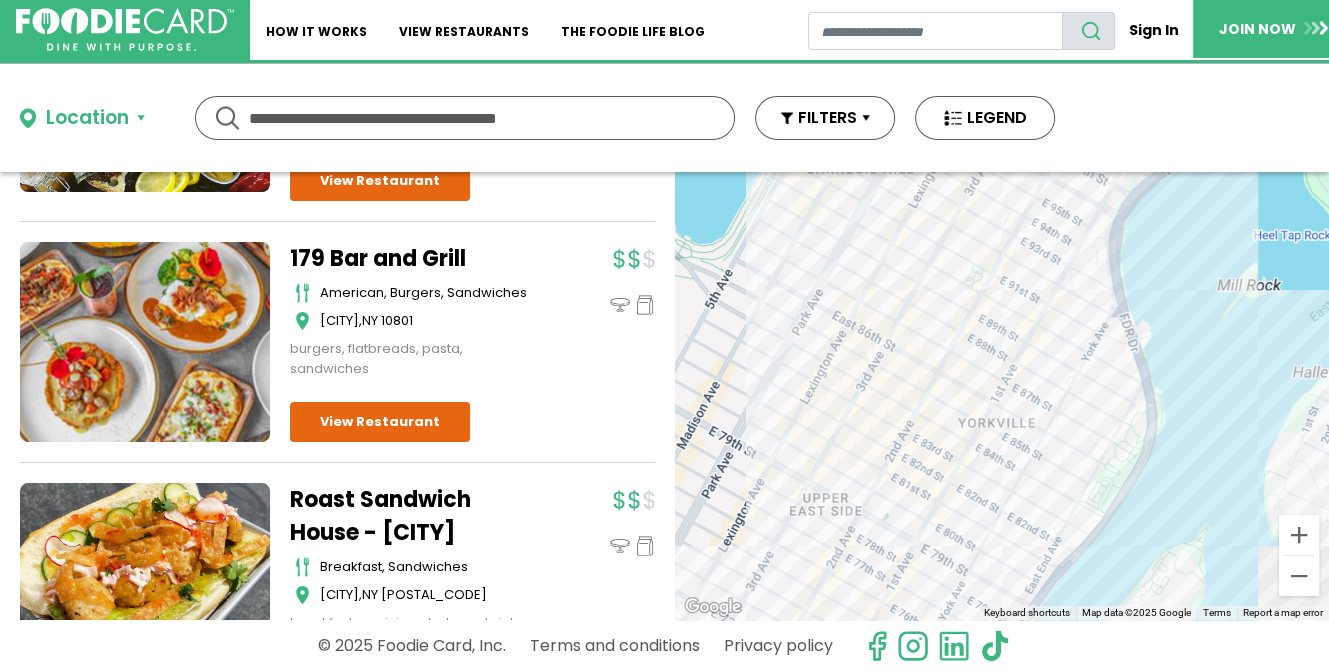 drag, startPoint x: 1180, startPoint y: 426, endPoint x: 1232, endPoint y: 245, distance: 188.32153 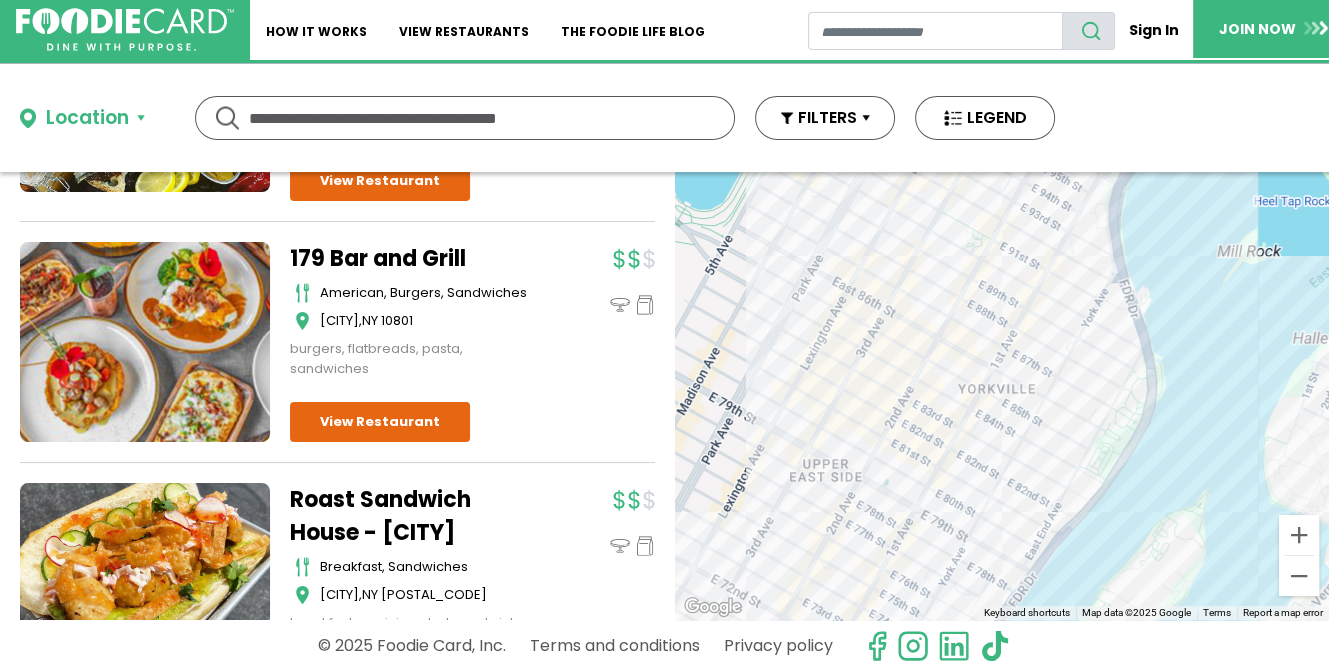 click on "To navigate, press the arrow keys." at bounding box center (1002, 396) 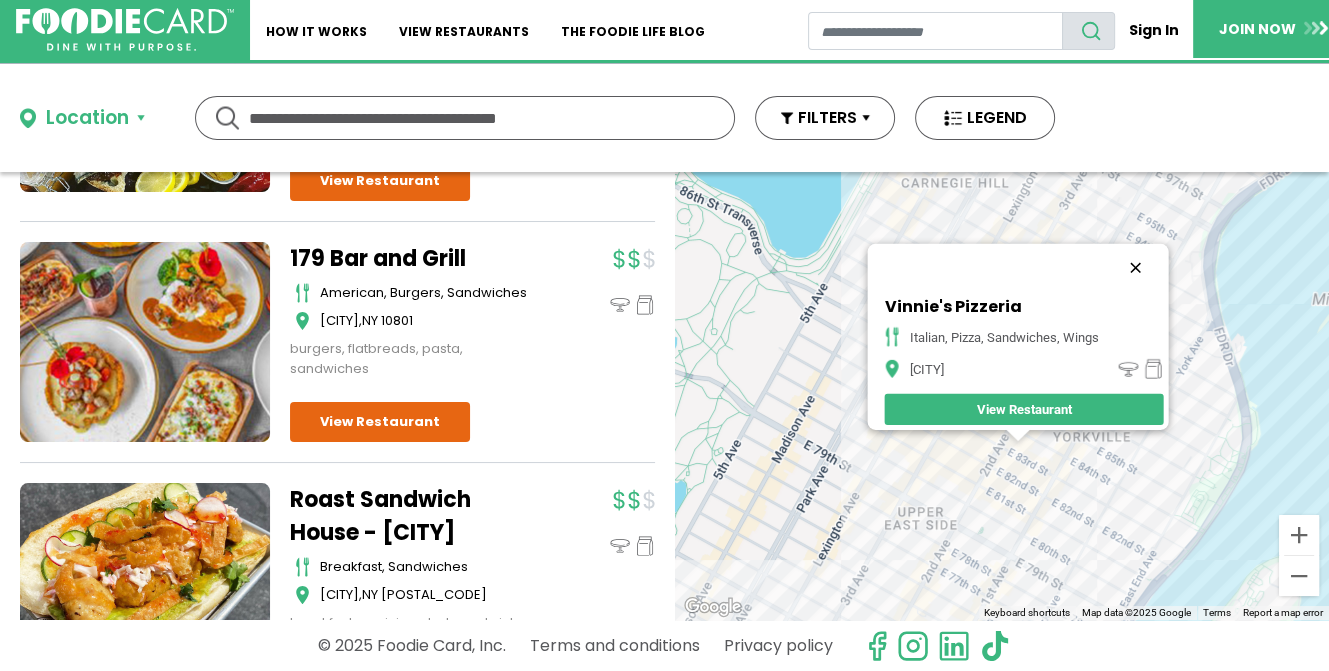 click at bounding box center (1136, 268) 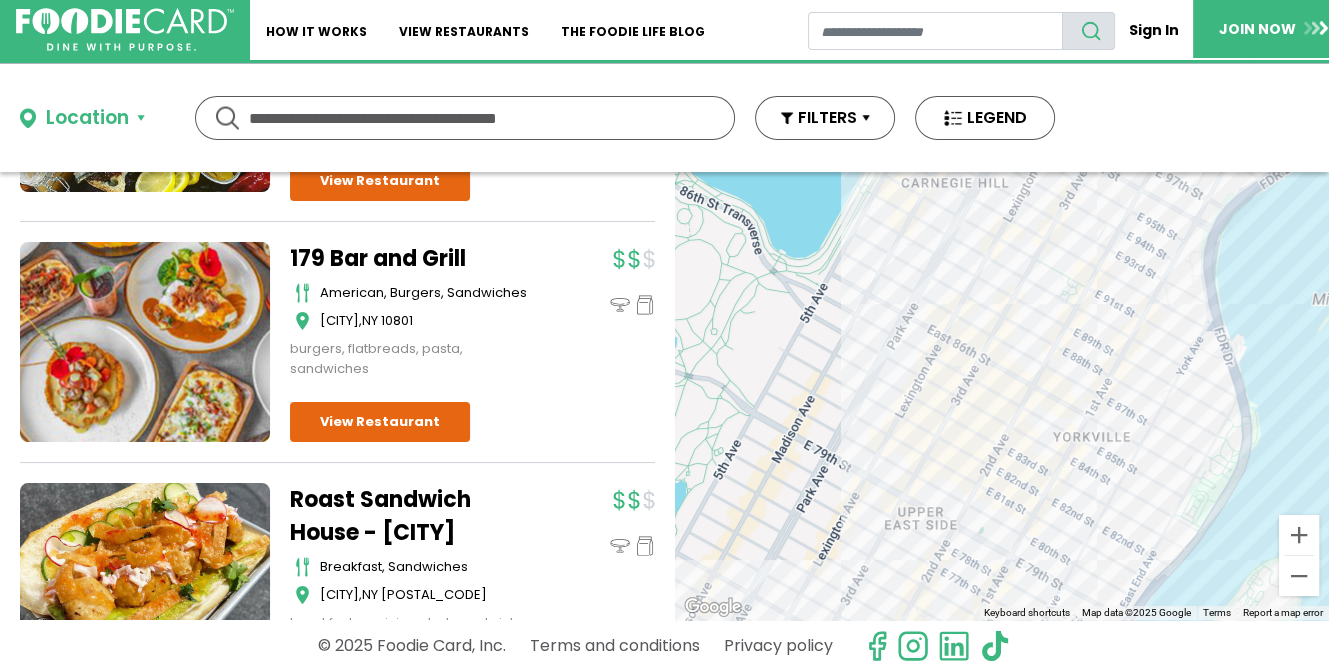 click on "To navigate, press the arrow keys." at bounding box center (1002, 396) 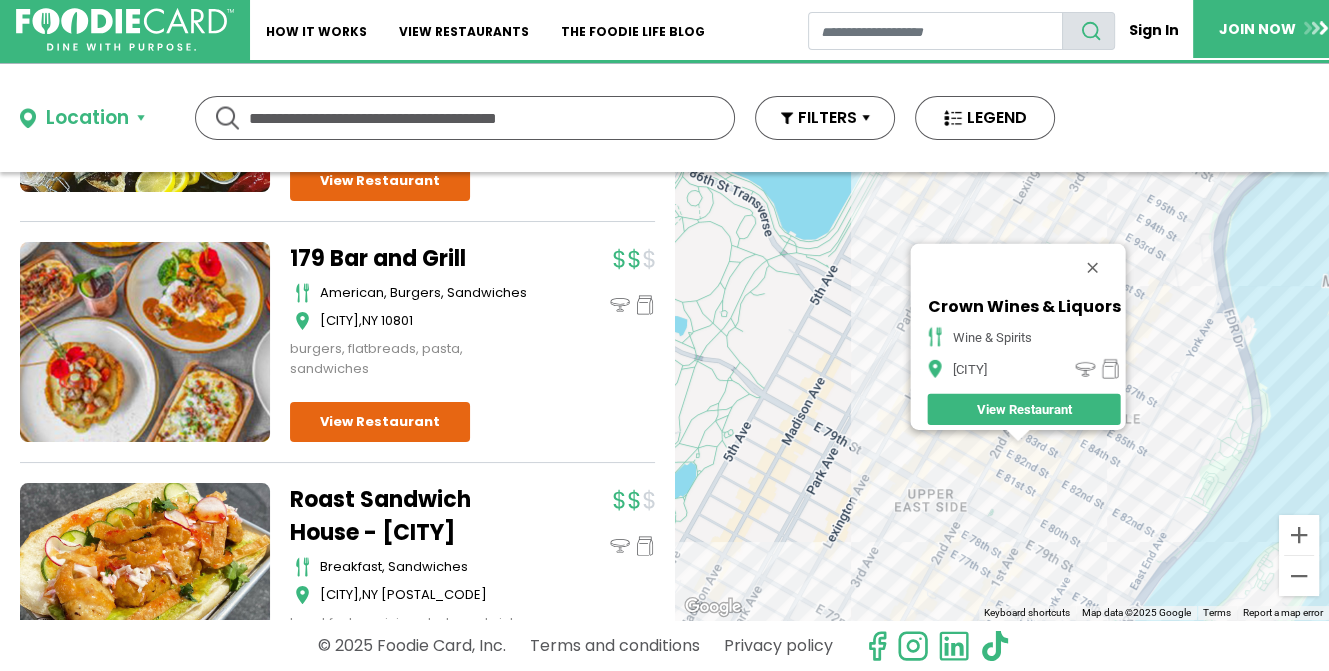 click on "To navigate, press the arrow keys. Crown Wines & Liquors wine & spirits New York View Restaurant" at bounding box center [1002, 396] 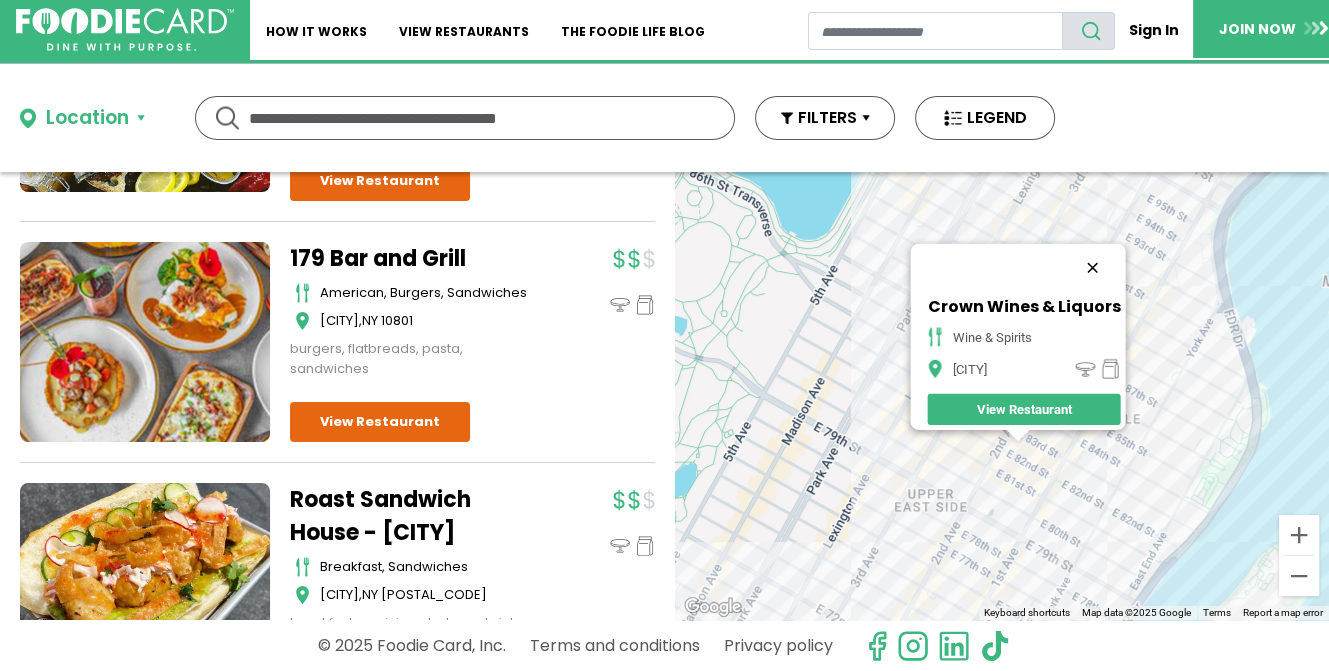 click at bounding box center [1093, 268] 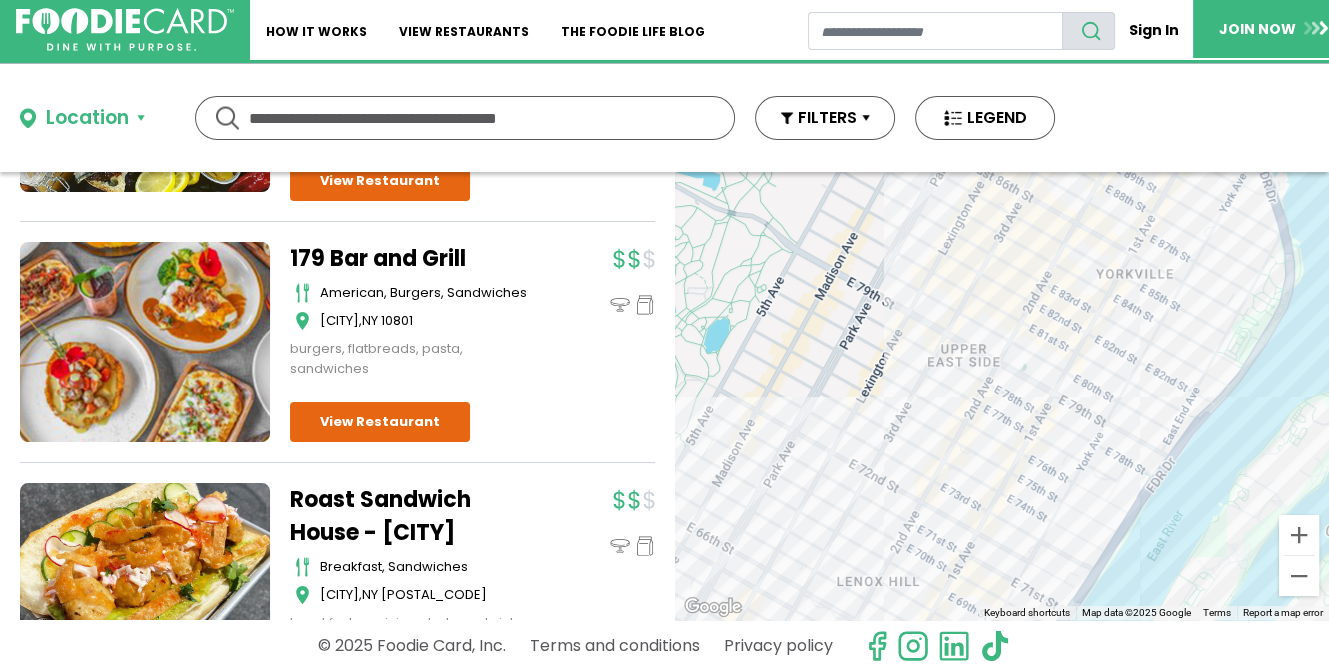 drag, startPoint x: 1138, startPoint y: 471, endPoint x: 1176, endPoint y: 315, distance: 160.56151 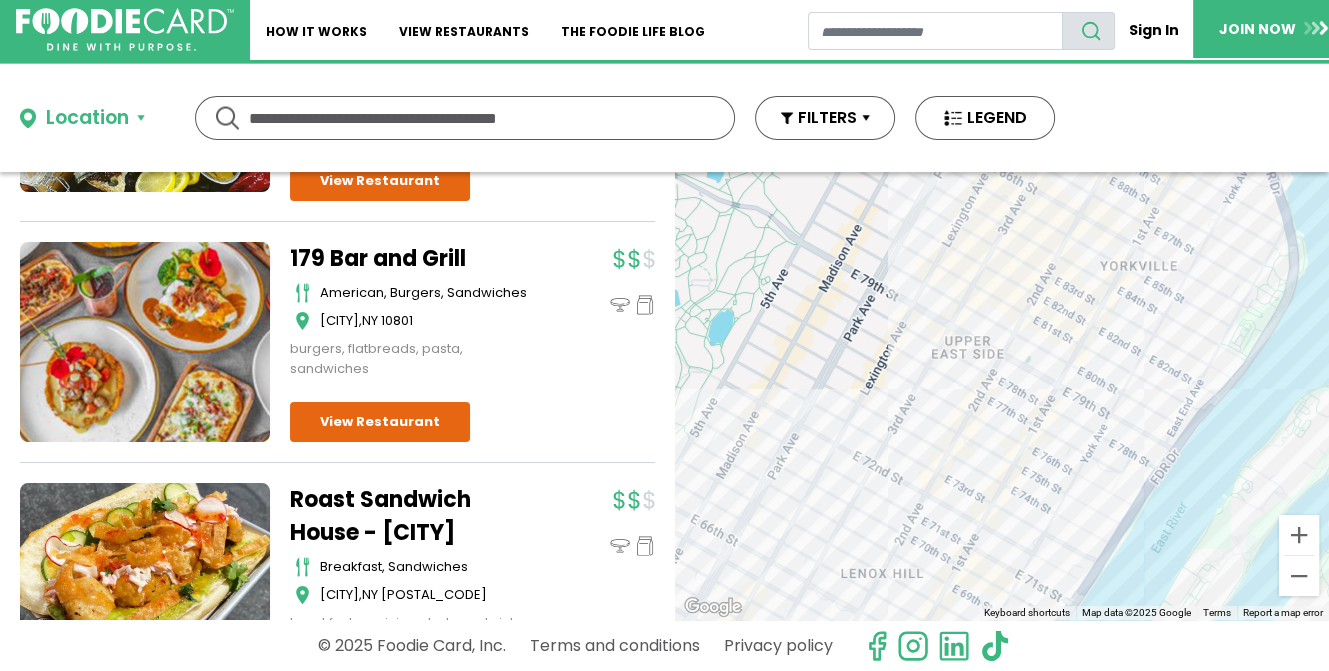 click on "To navigate, press the arrow keys." at bounding box center (1002, 396) 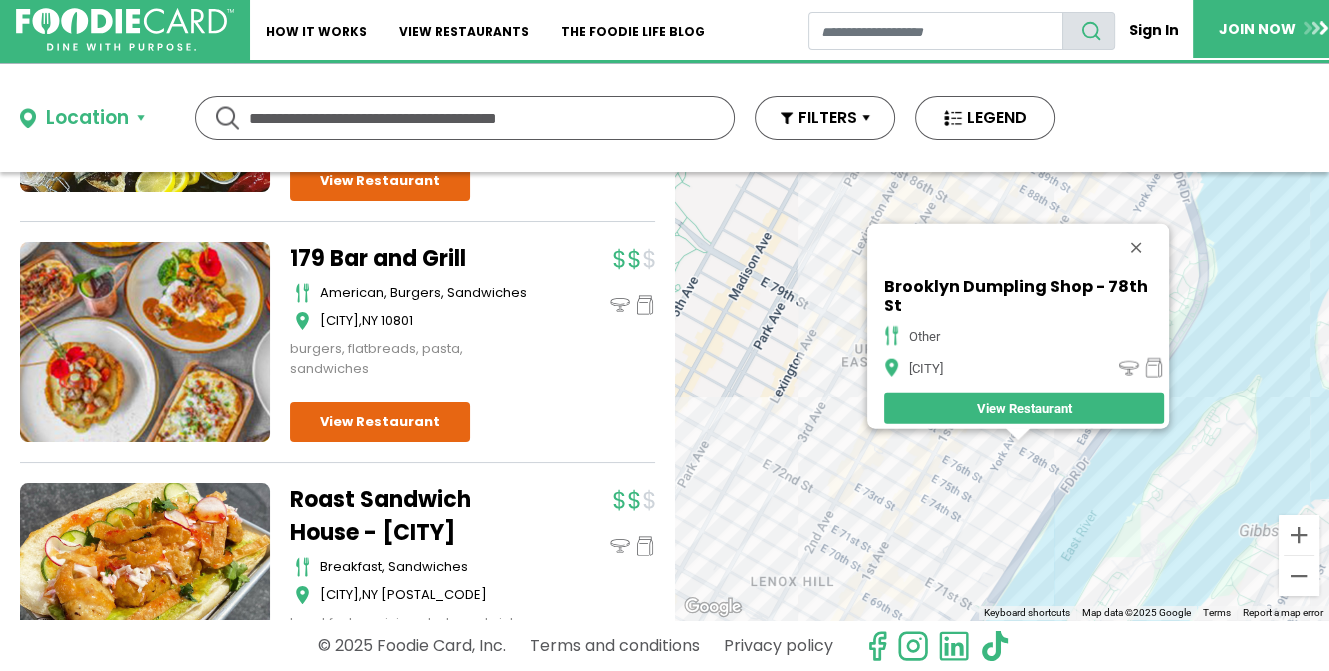 click on "To navigate, press the arrow keys. Brooklyn Dumpling Shop - 78th St other New York View Restaurant" at bounding box center (1002, 396) 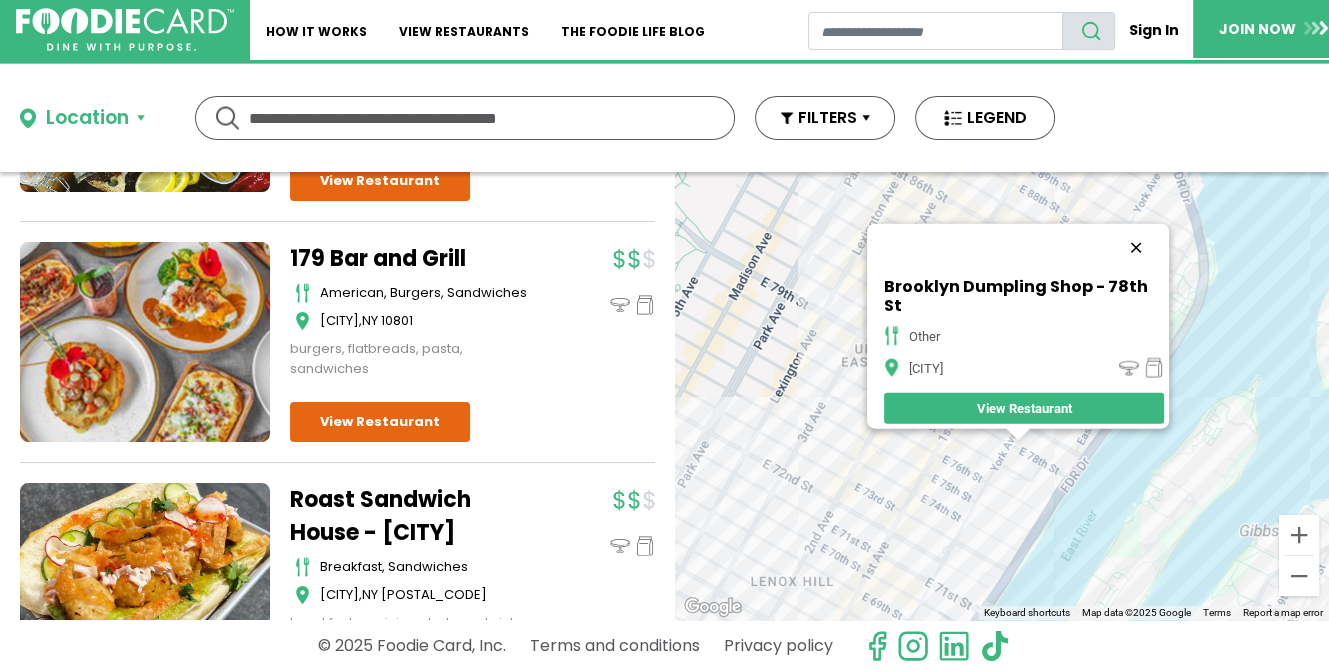 click at bounding box center [1136, 248] 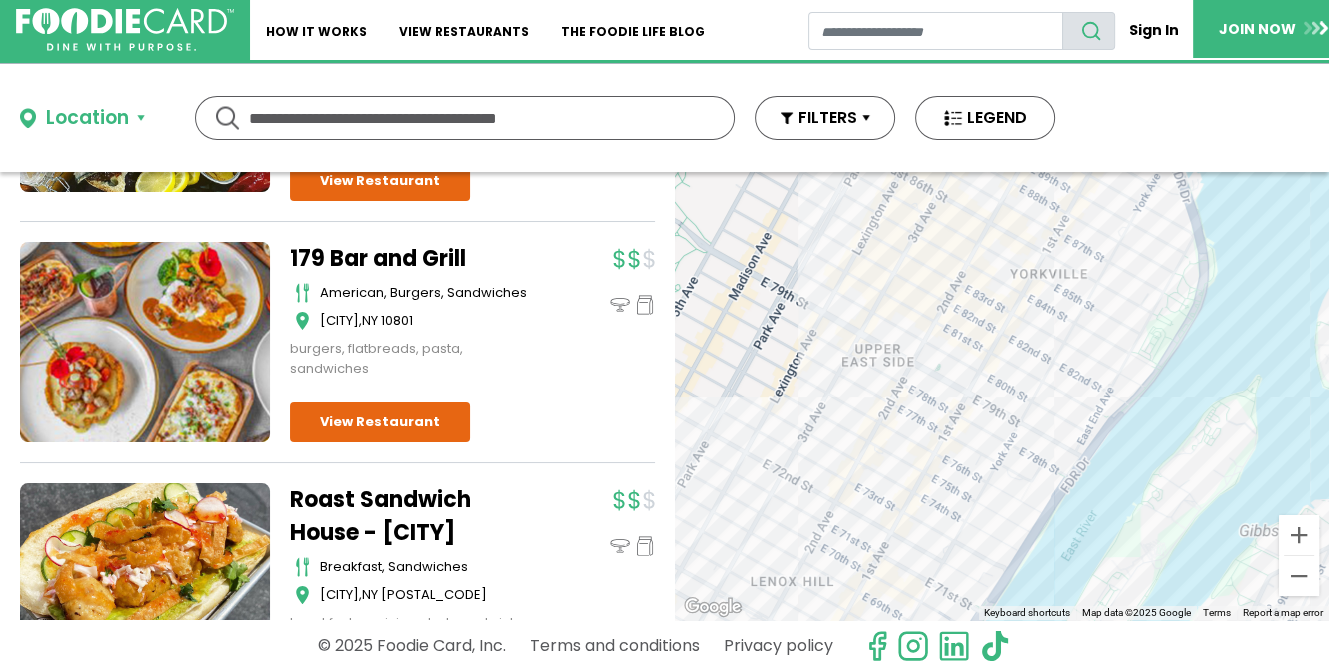 click on "To navigate, press the arrow keys." at bounding box center (1002, 396) 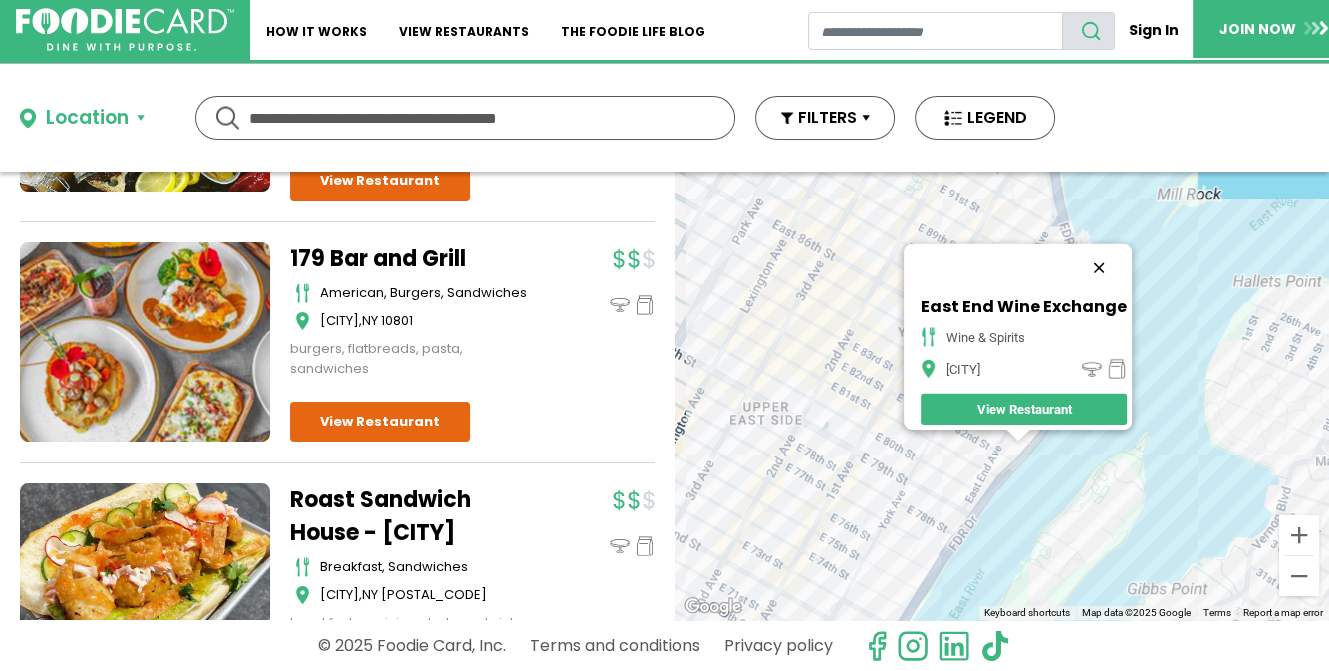 click at bounding box center [1099, 268] 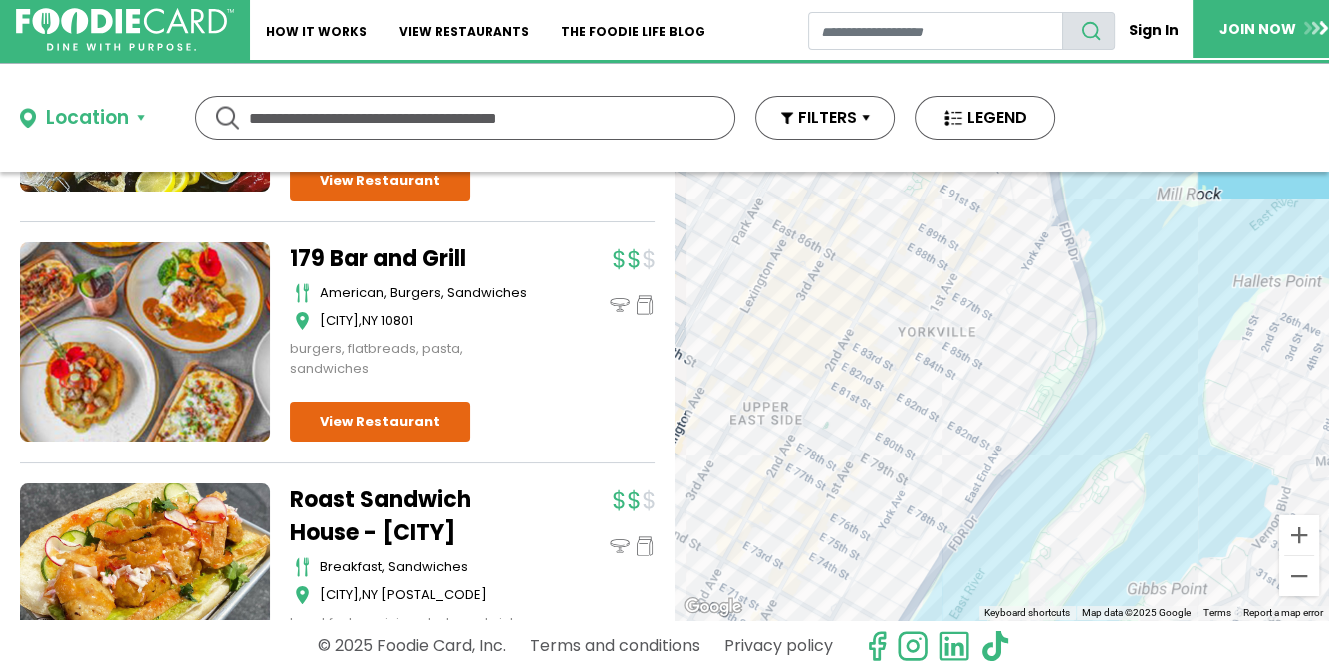 click on "To navigate, press the arrow keys." at bounding box center (1002, 396) 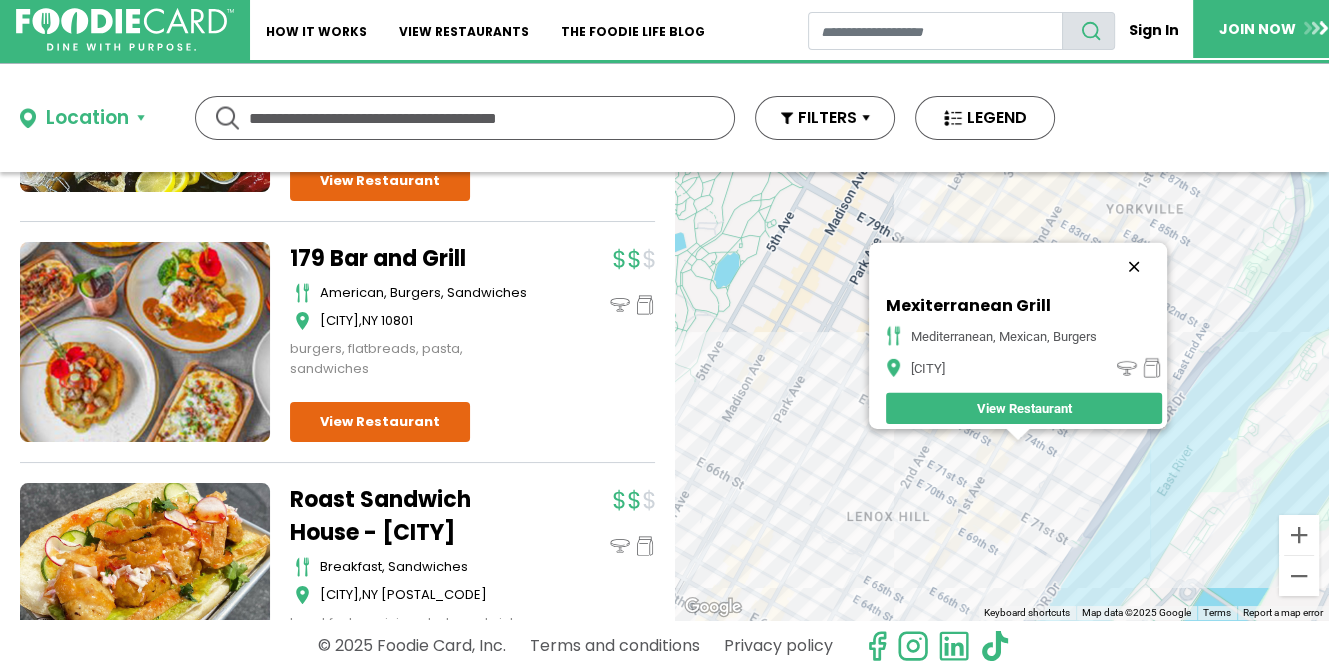 click at bounding box center (1134, 267) 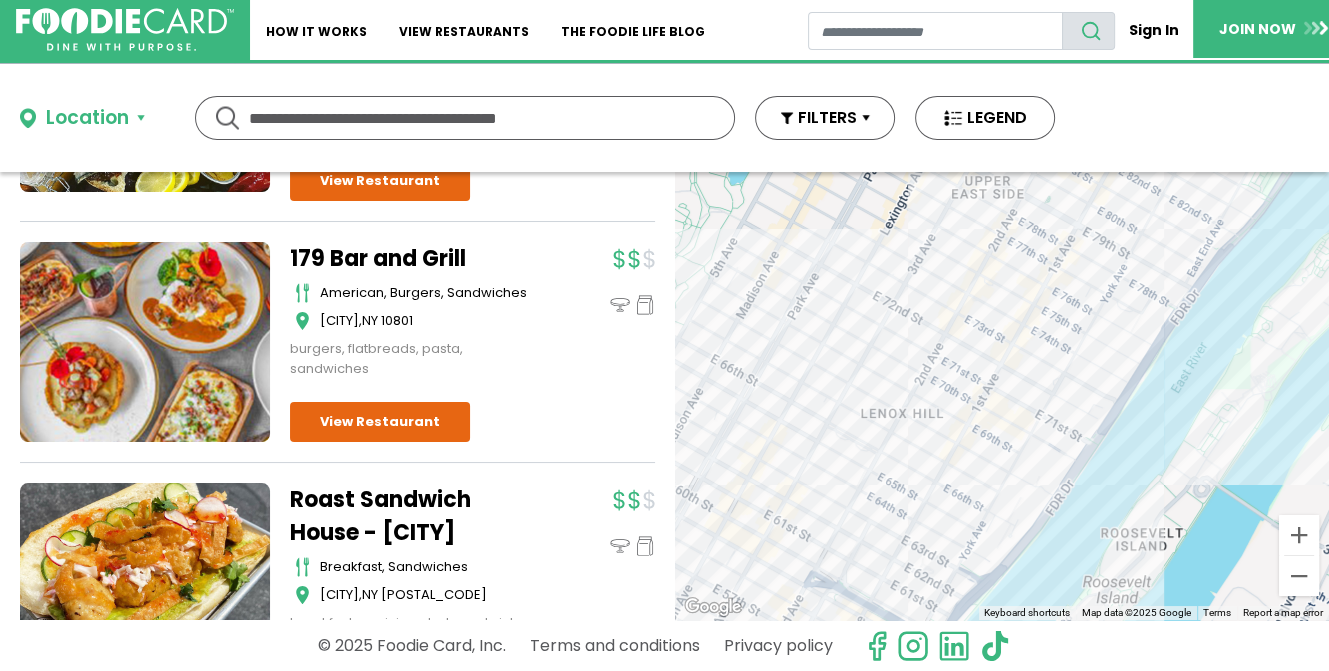 drag, startPoint x: 1144, startPoint y: 545, endPoint x: 1159, endPoint y: 438, distance: 108.04629 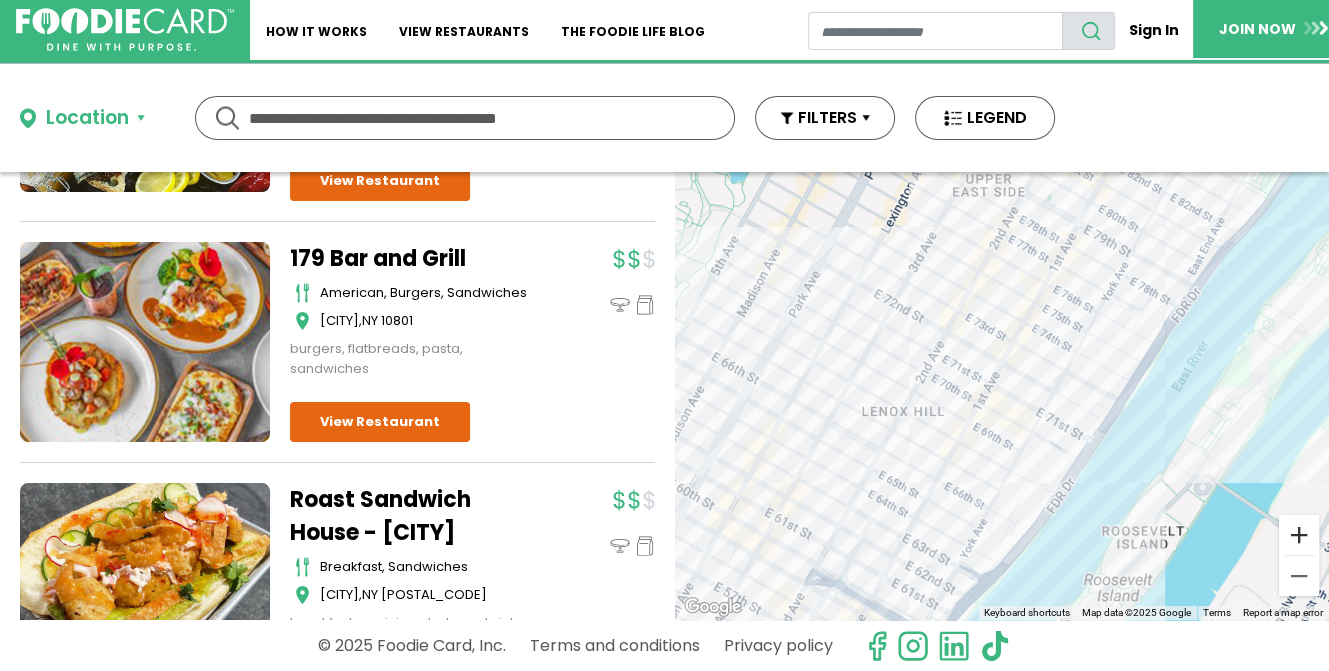 click at bounding box center (1299, 535) 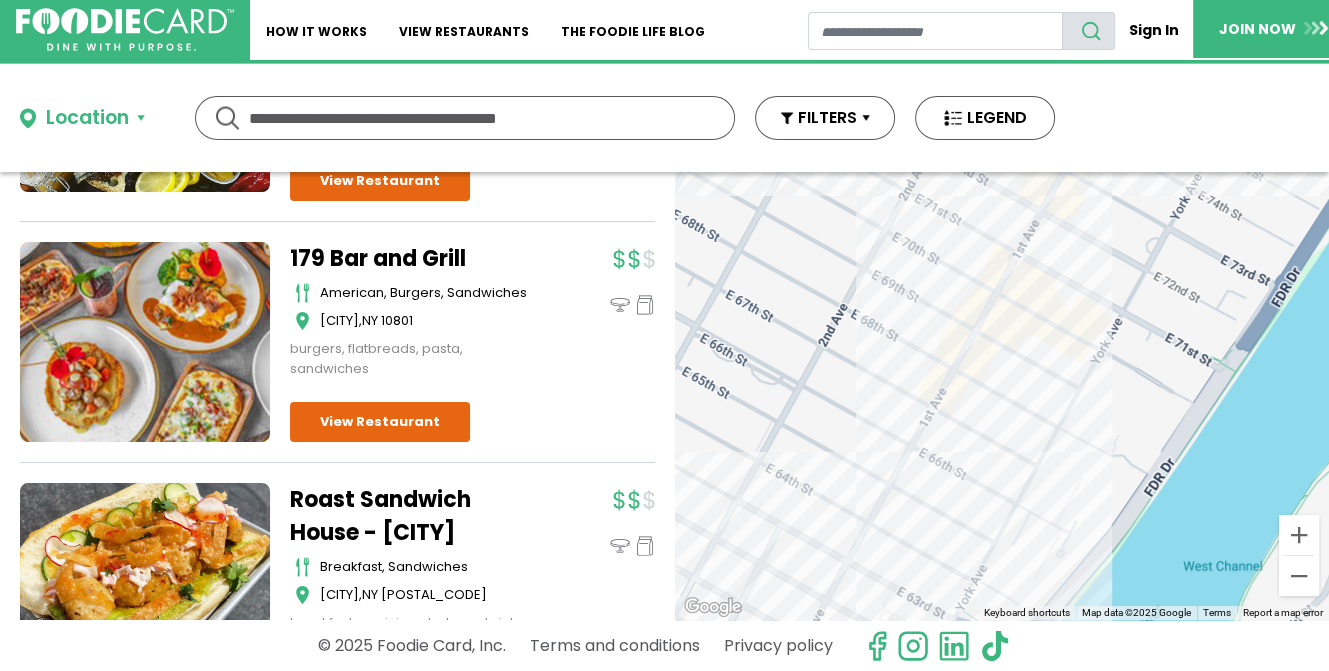 drag, startPoint x: 1181, startPoint y: 535, endPoint x: 1221, endPoint y: 415, distance: 126.491104 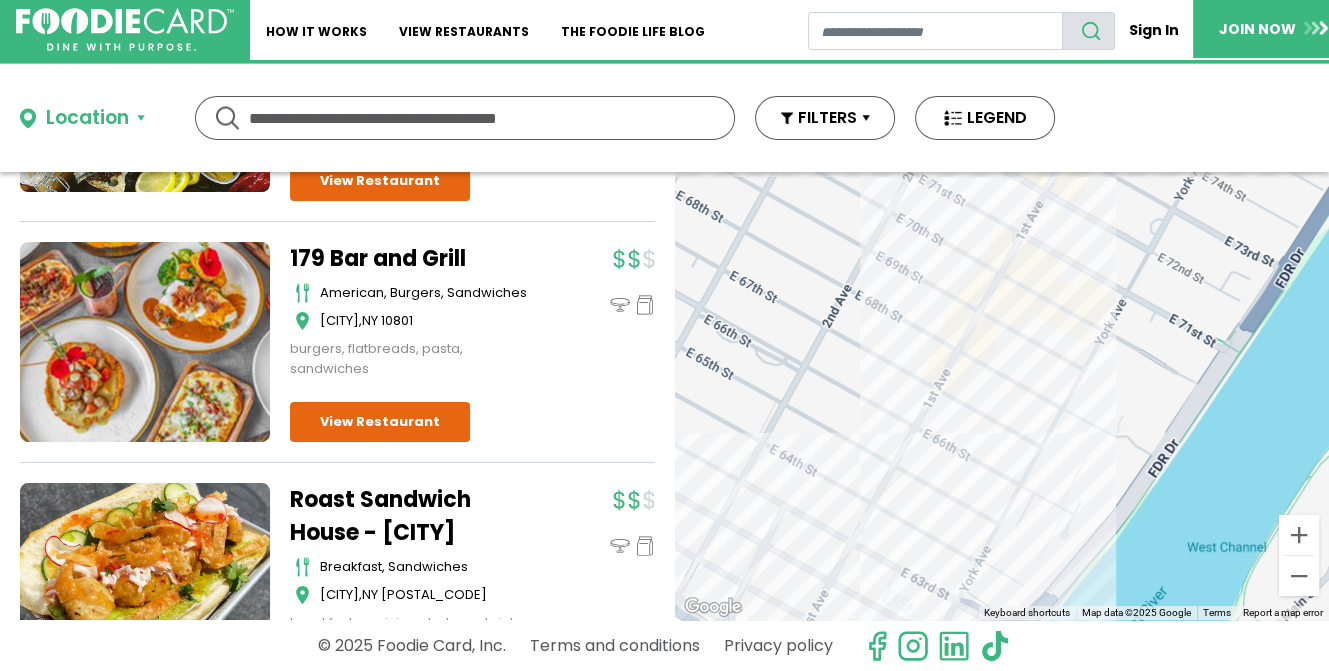 click on "To navigate, press the arrow keys." at bounding box center (1002, 396) 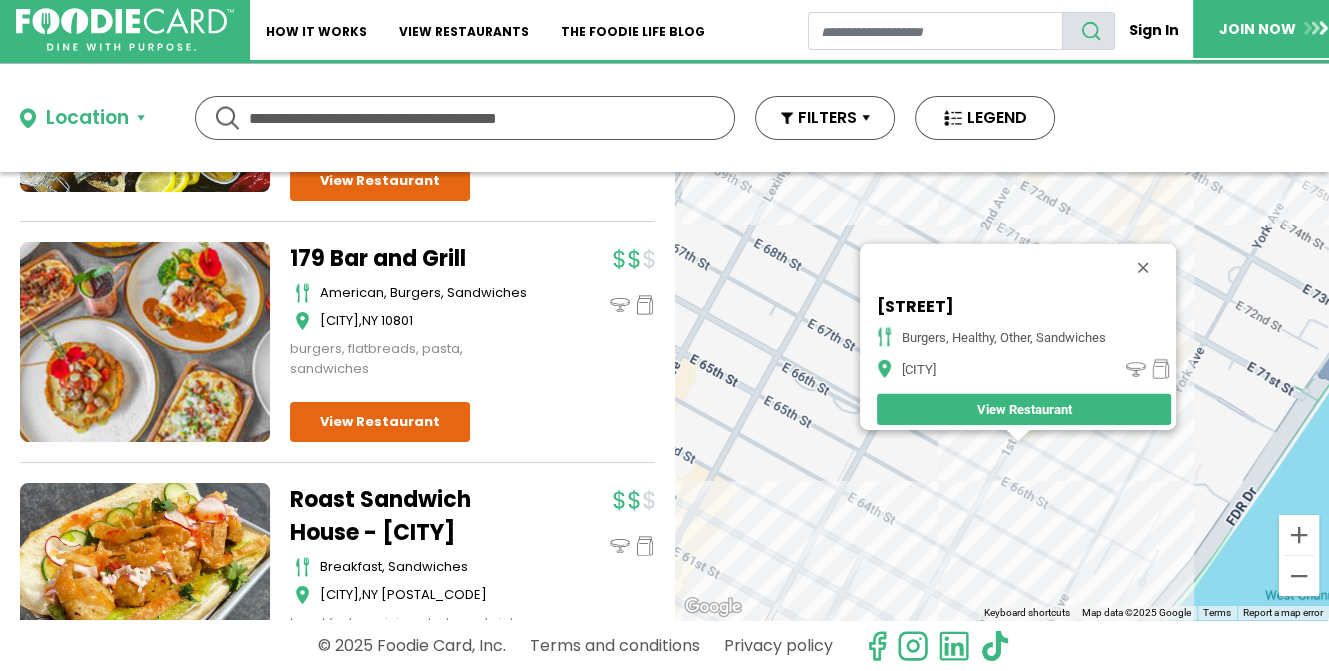 click on "To navigate, press the arrow keys. Chamoun's Way burgers, healthy, other, sandwiches New York View Restaurant" at bounding box center (1002, 396) 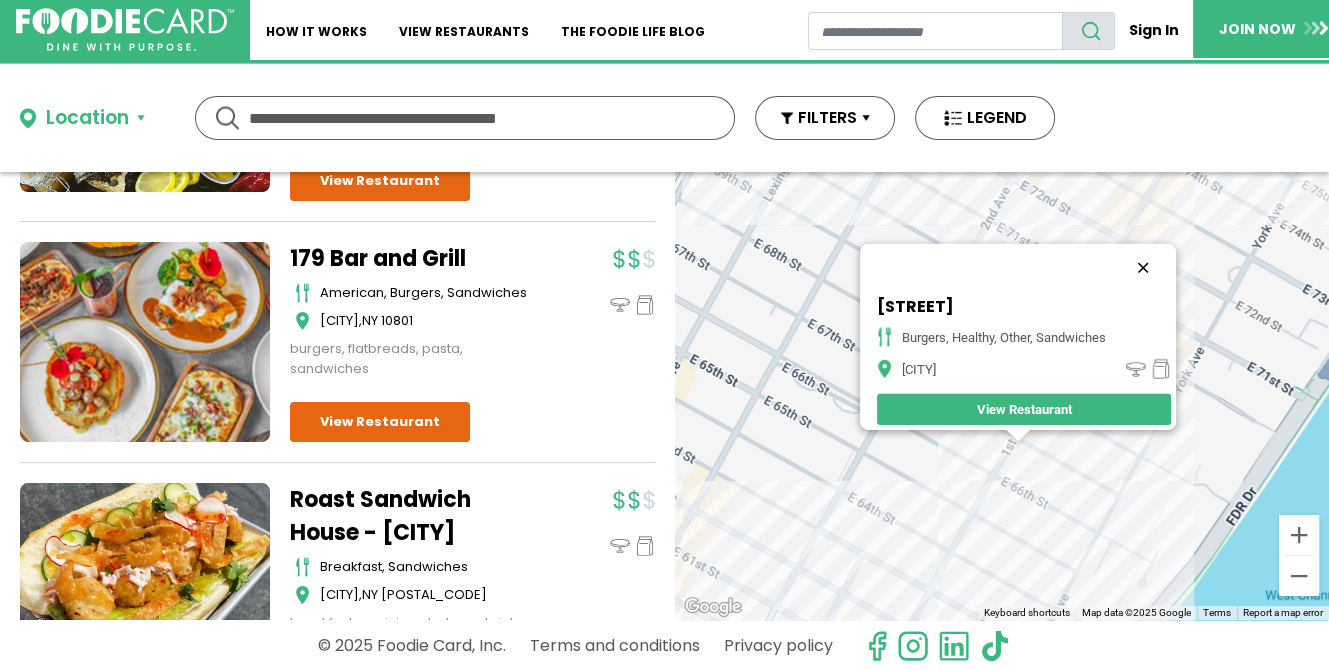 click at bounding box center (1143, 268) 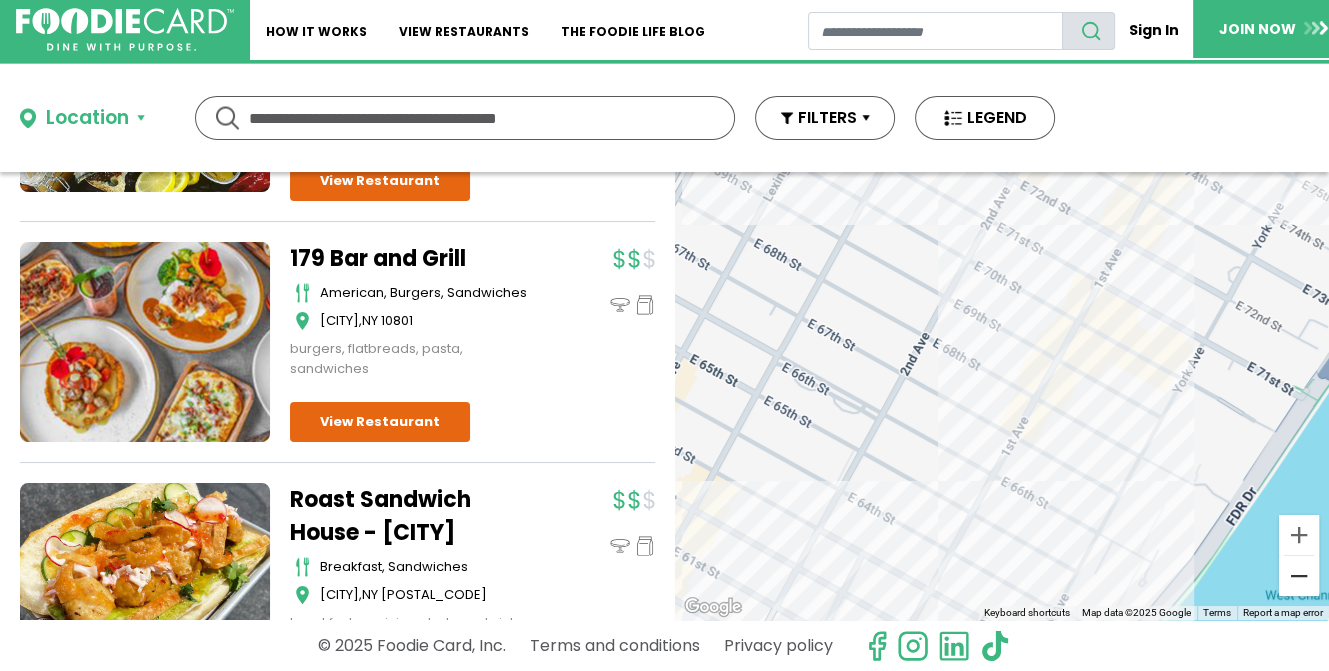 click at bounding box center (1299, 576) 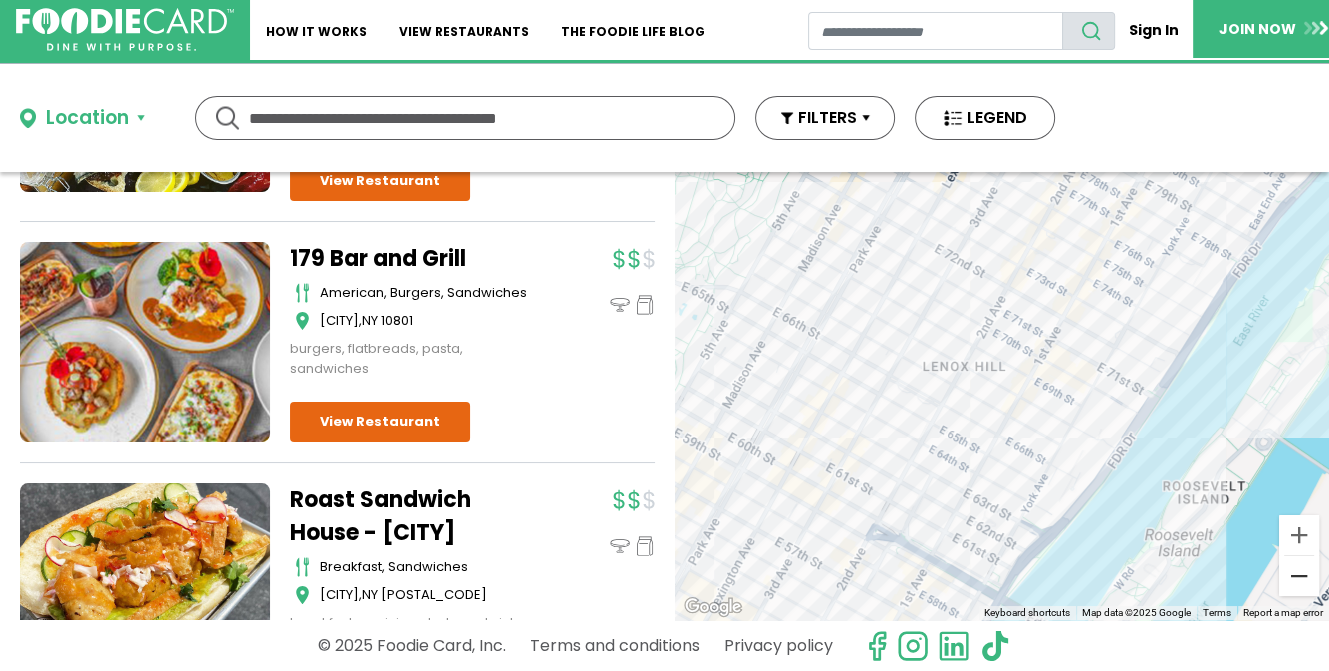 click at bounding box center (1299, 576) 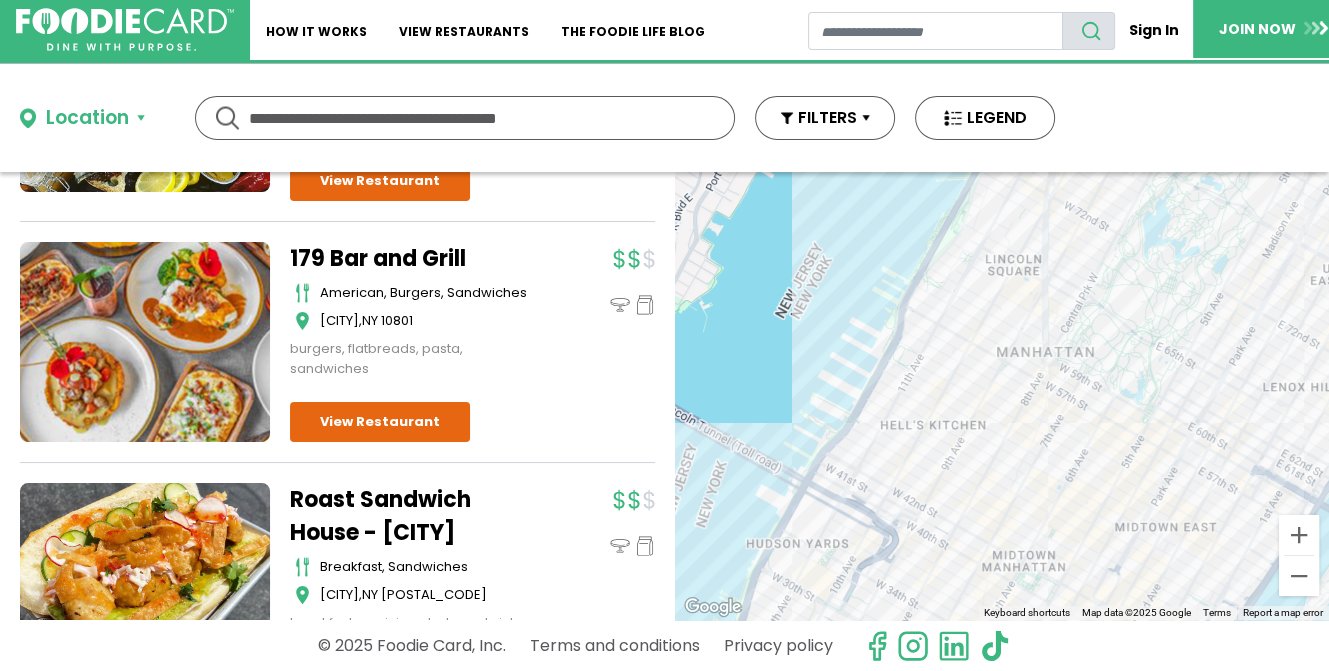 drag, startPoint x: 979, startPoint y: 406, endPoint x: 1299, endPoint y: 412, distance: 320.05624 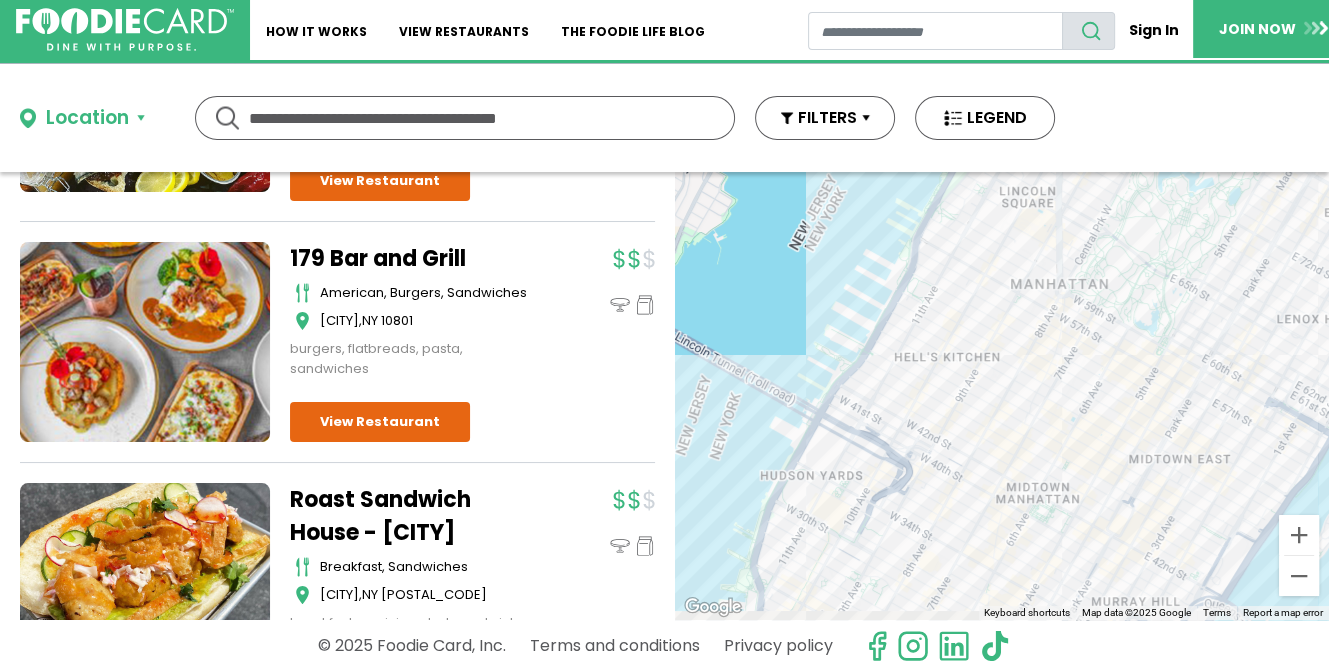 drag, startPoint x: 1067, startPoint y: 432, endPoint x: 1081, endPoint y: 360, distance: 73.34848 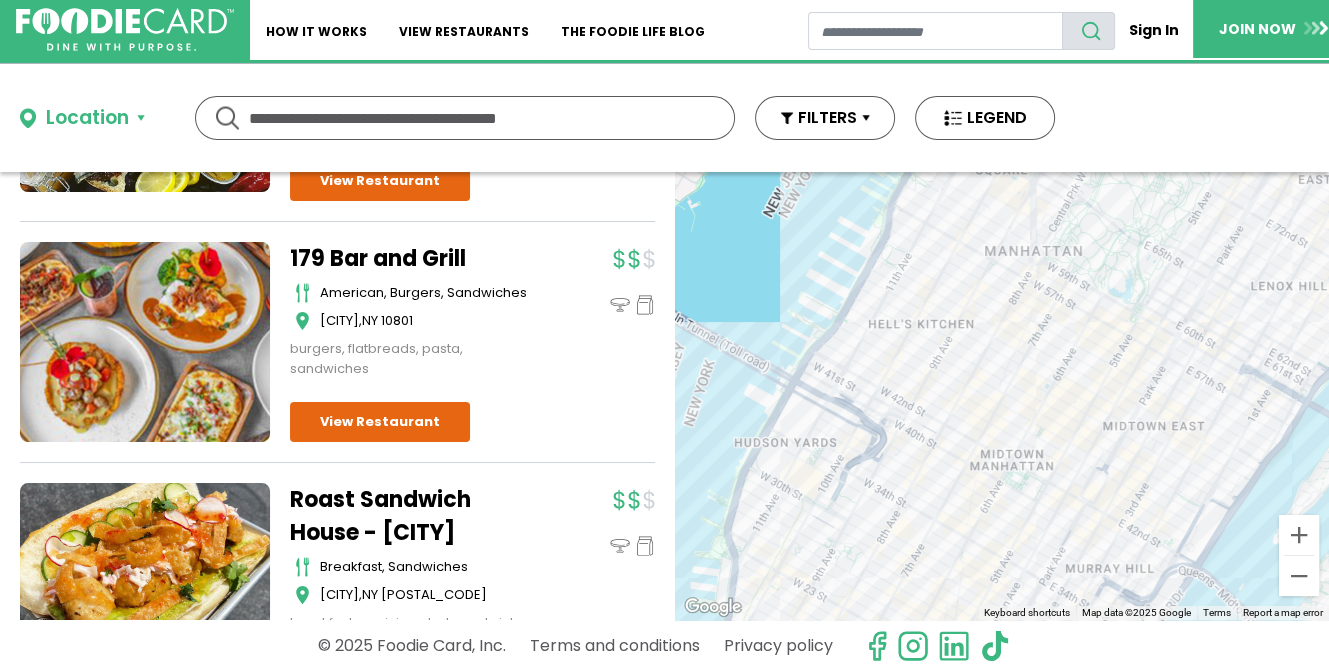 drag, startPoint x: 1070, startPoint y: 402, endPoint x: 1040, endPoint y: 367, distance: 46.09772 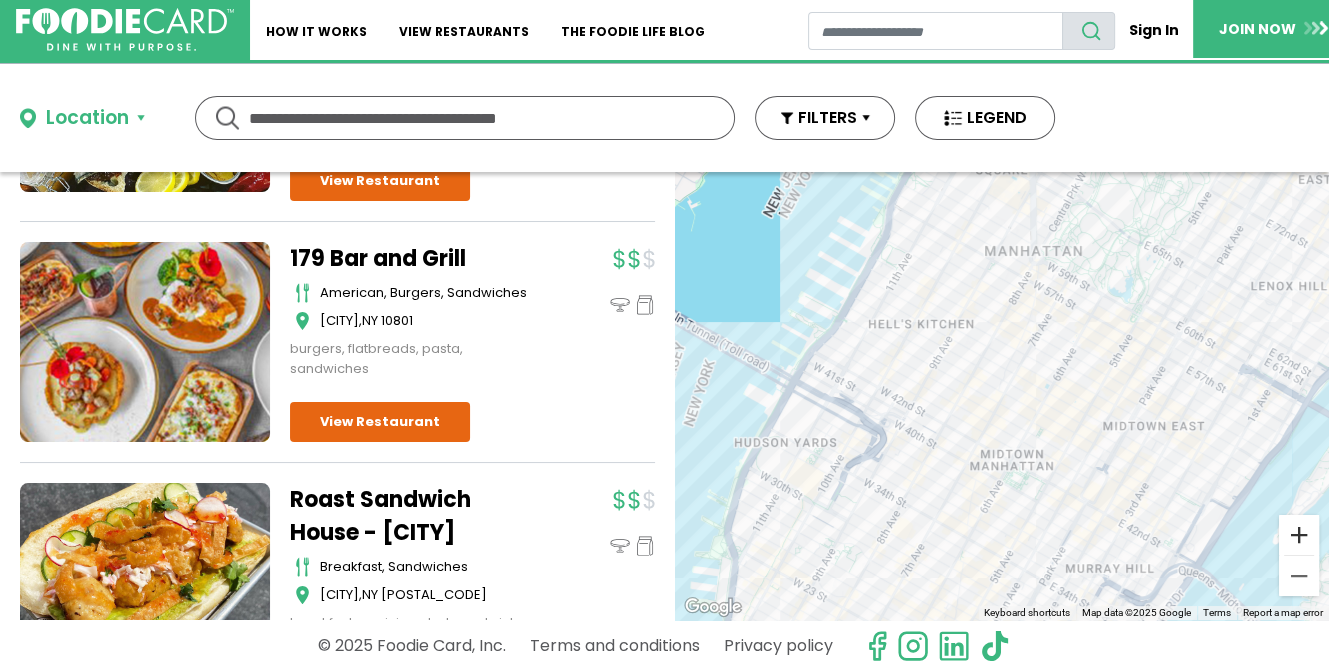click at bounding box center [1299, 535] 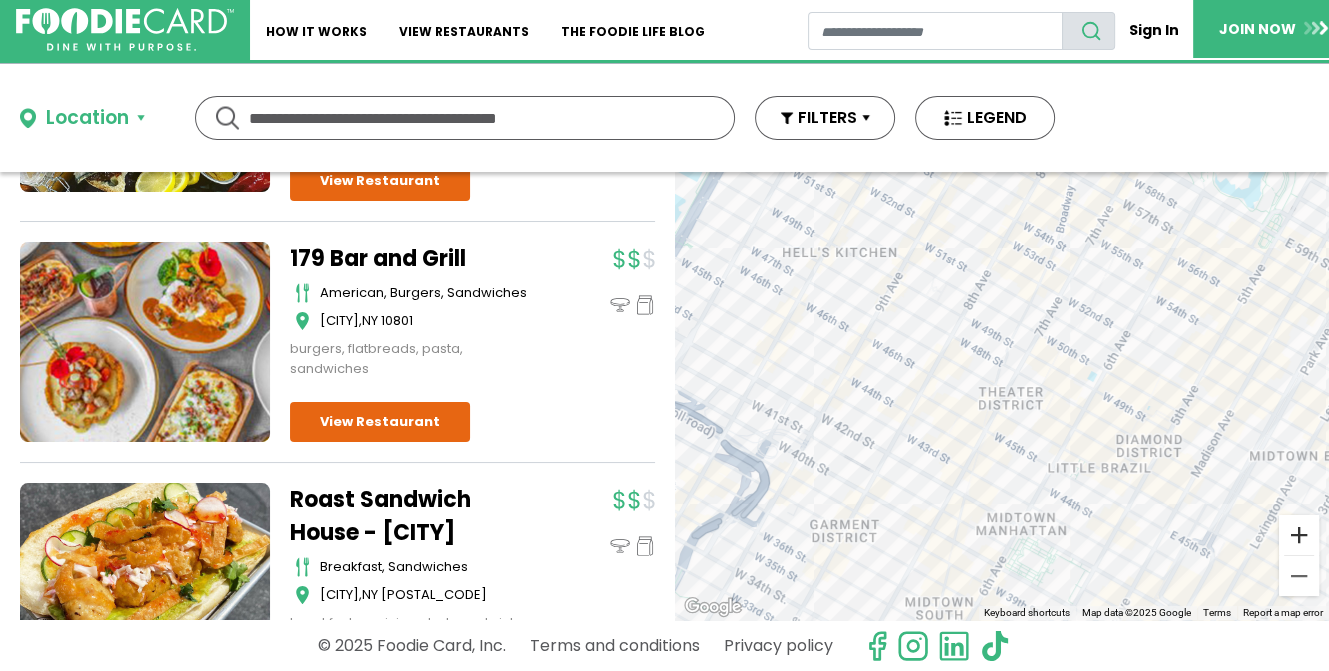 click at bounding box center (1299, 535) 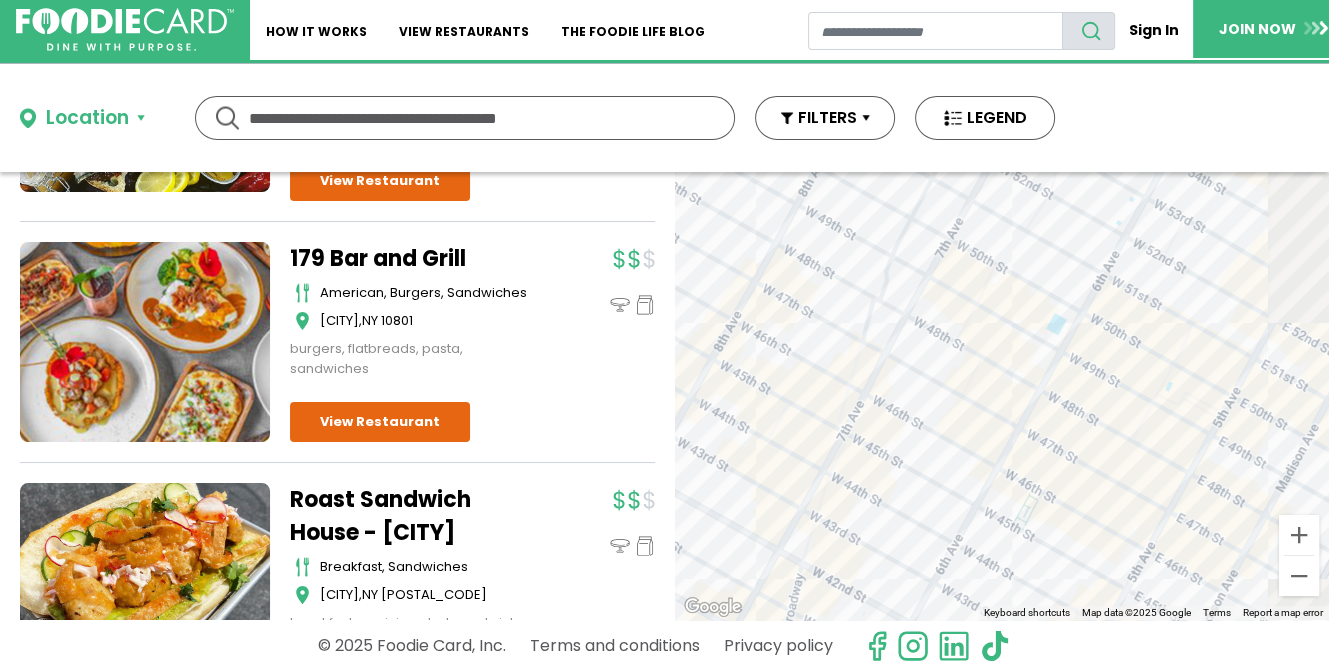 drag, startPoint x: 1082, startPoint y: 435, endPoint x: 952, endPoint y: 400, distance: 134.62912 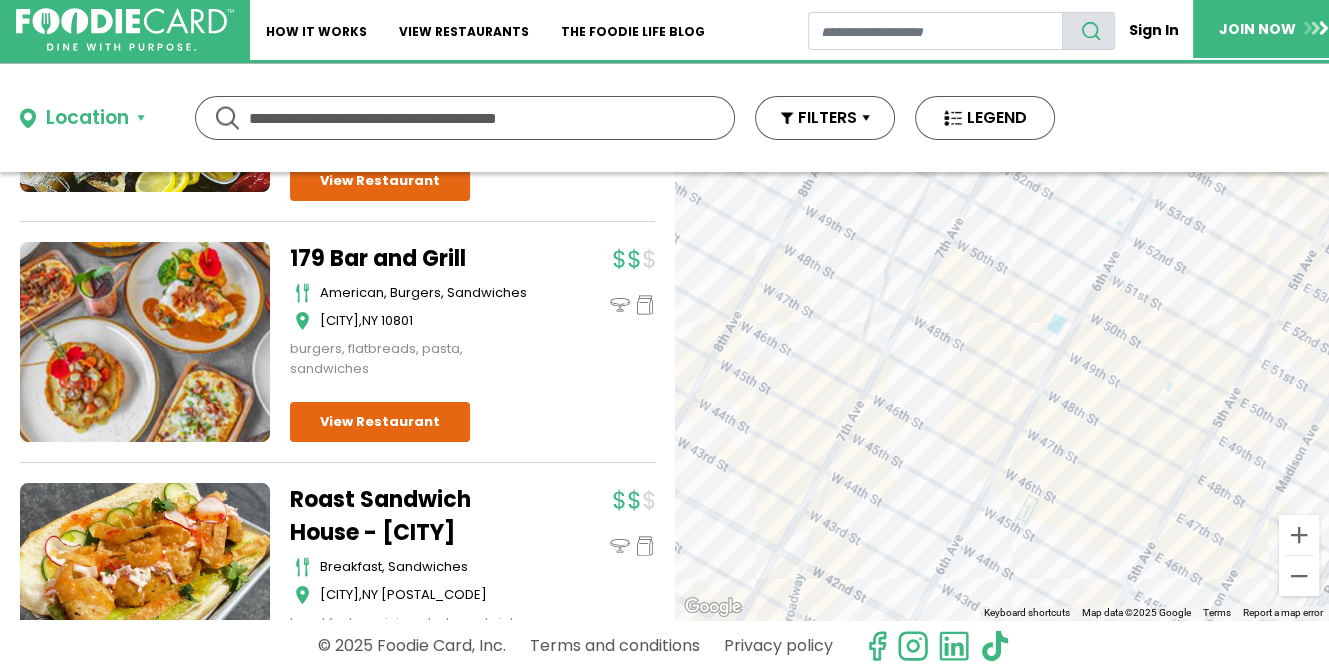 click on "To navigate, press the arrow keys." at bounding box center (1002, 396) 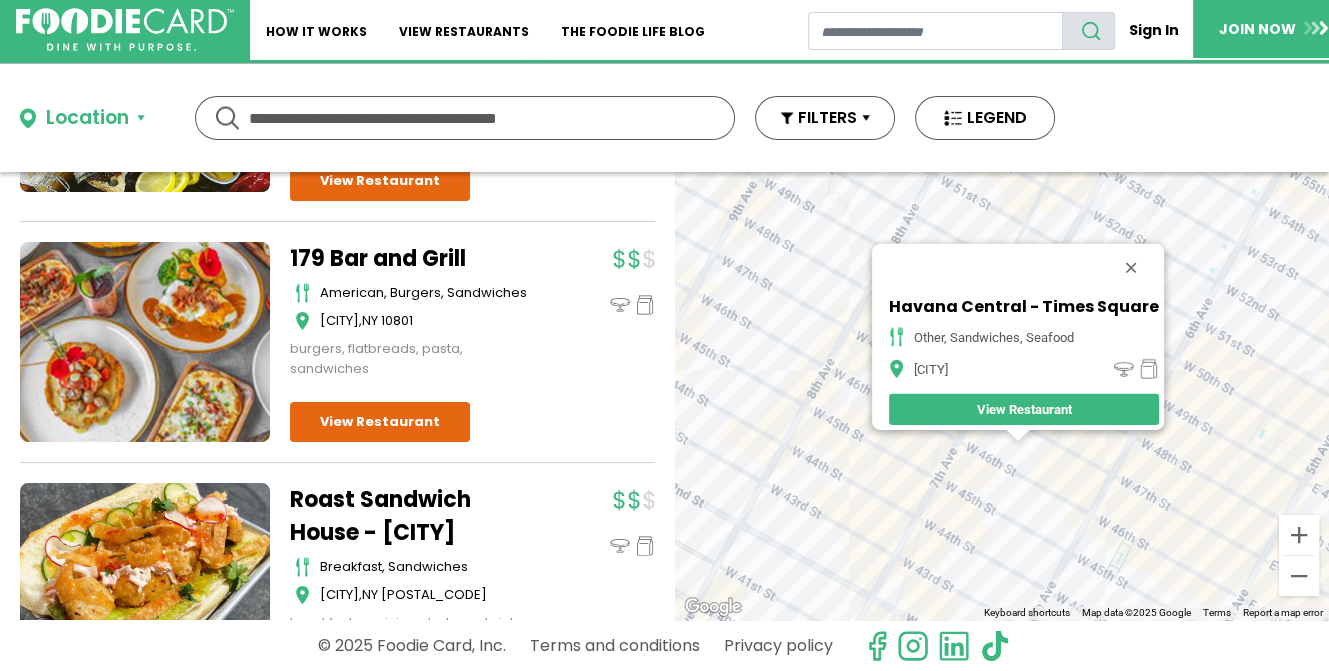 click on "To navigate, press the arrow keys. Havana Central - Times Square other, sandwiches, seafood New York View Restaurant" at bounding box center (1002, 396) 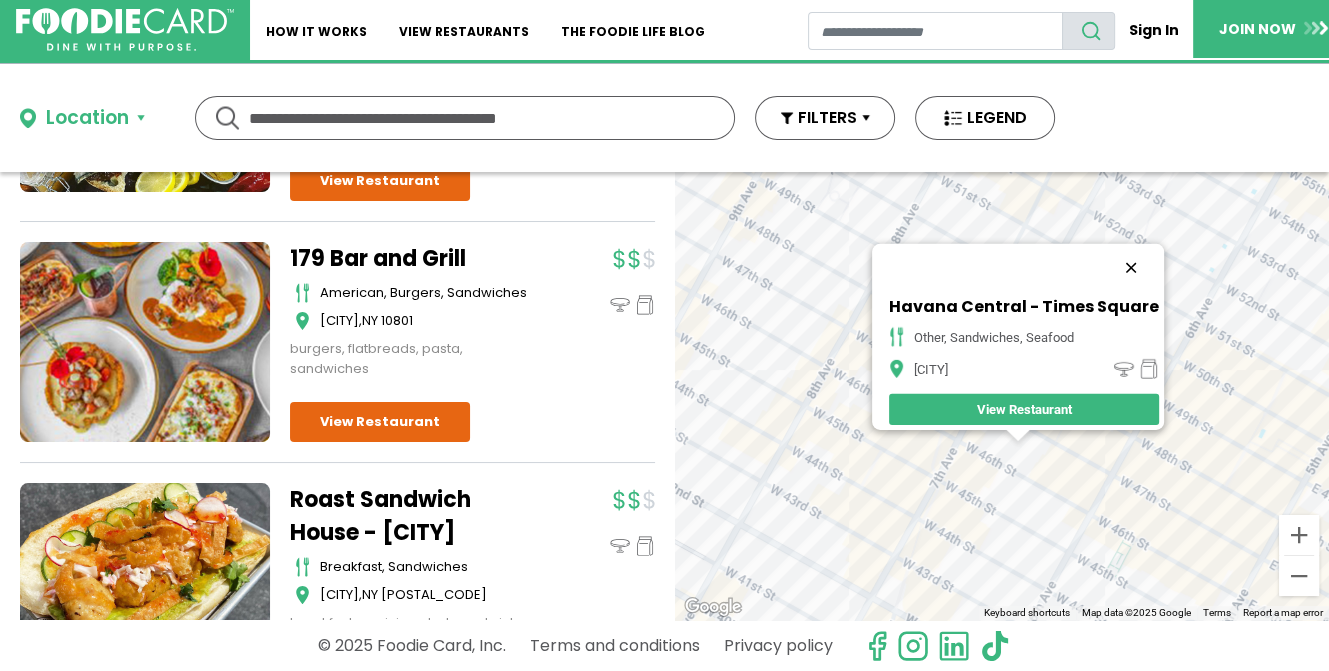 click at bounding box center (1131, 268) 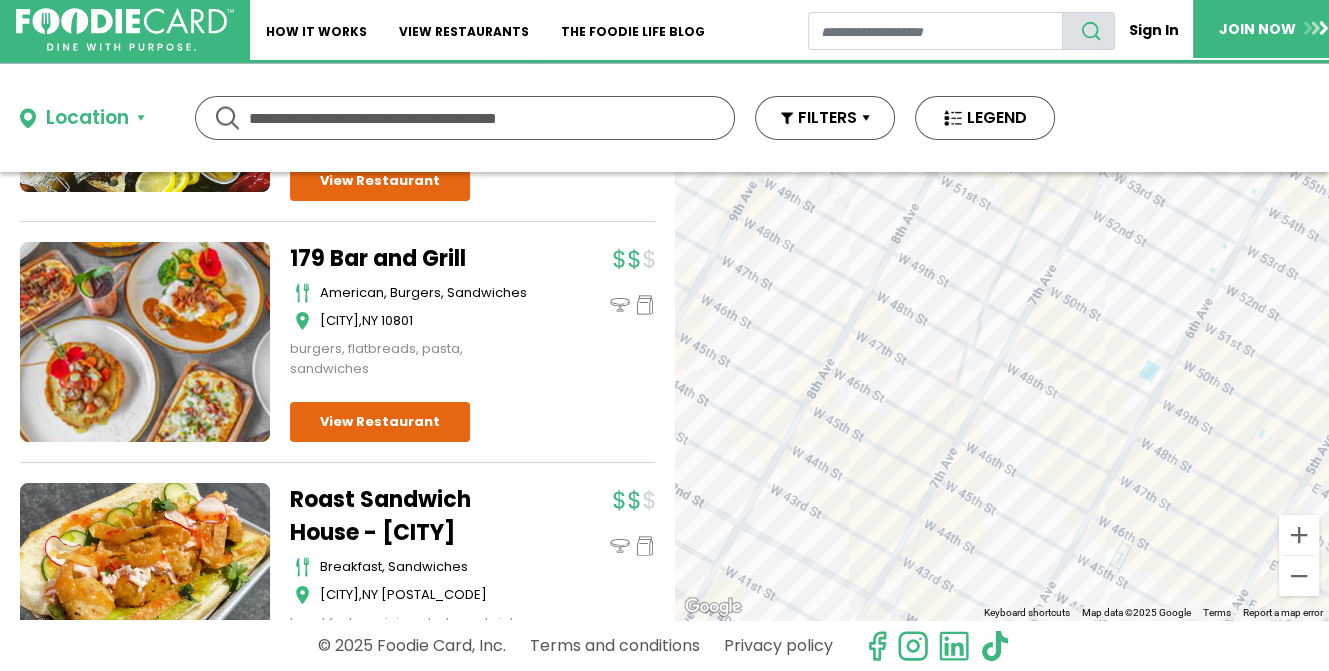 click on "To navigate, press the arrow keys." at bounding box center (1002, 396) 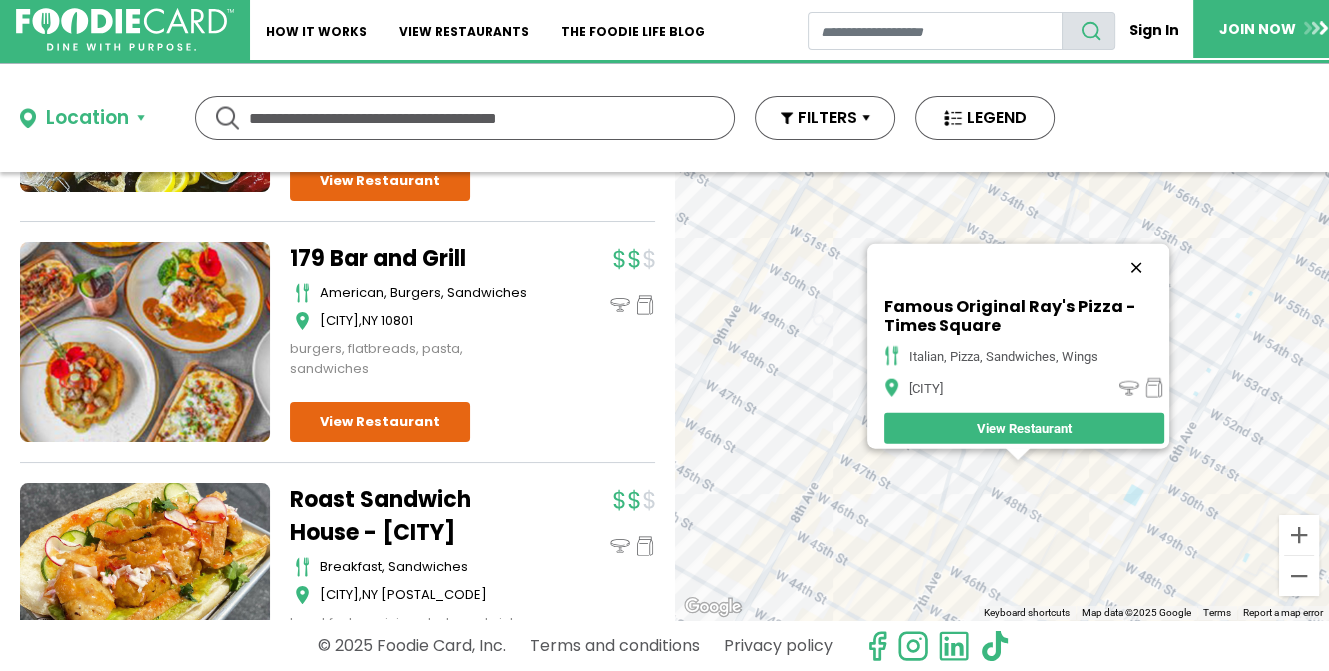 click at bounding box center [1136, 268] 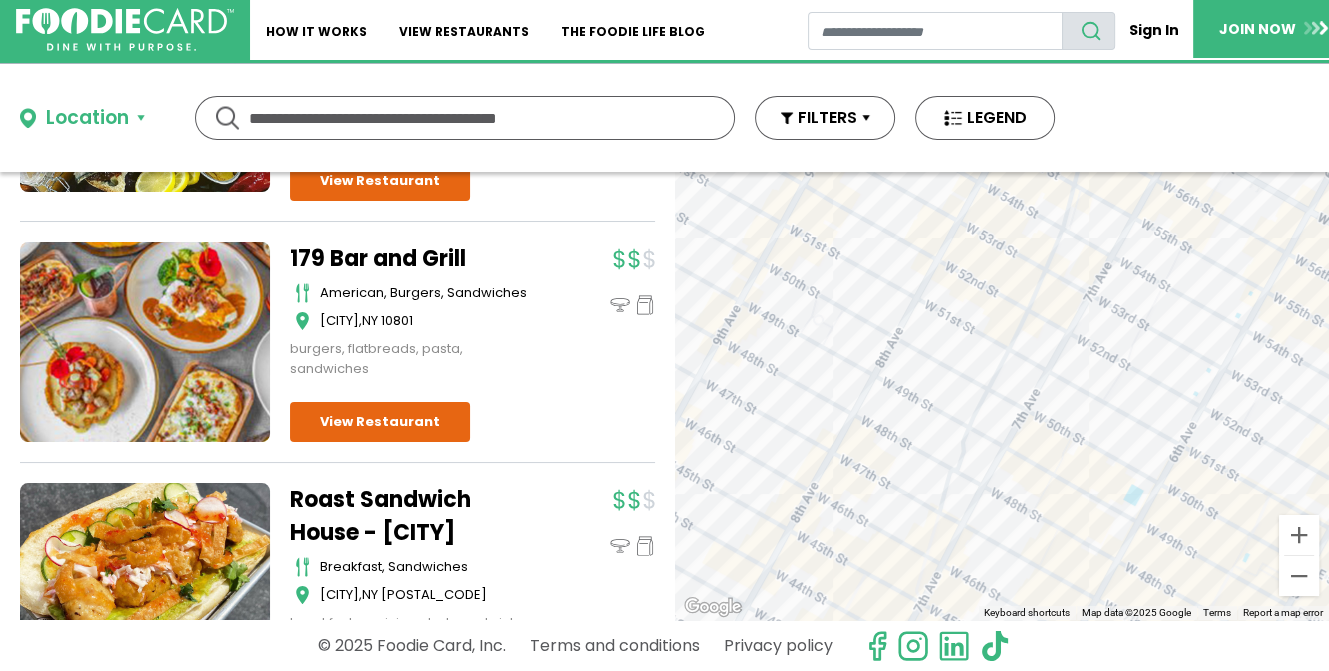 click on "To navigate, press the arrow keys." at bounding box center [1002, 396] 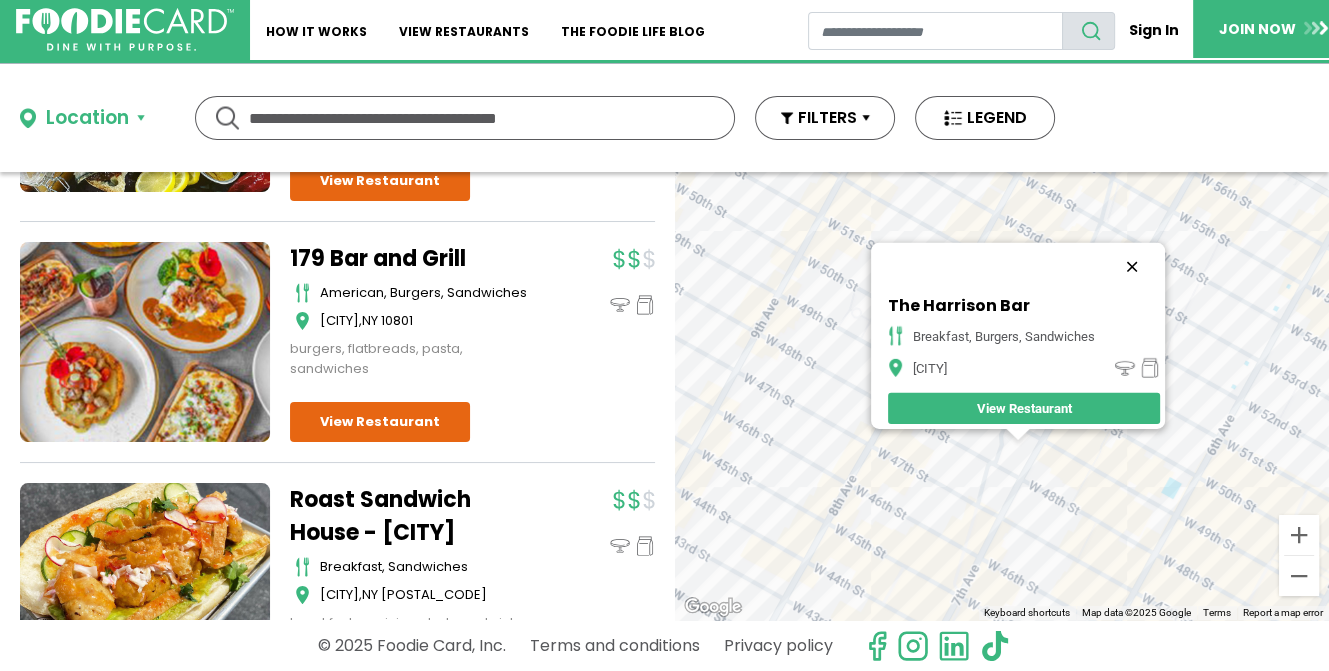 click at bounding box center (1132, 267) 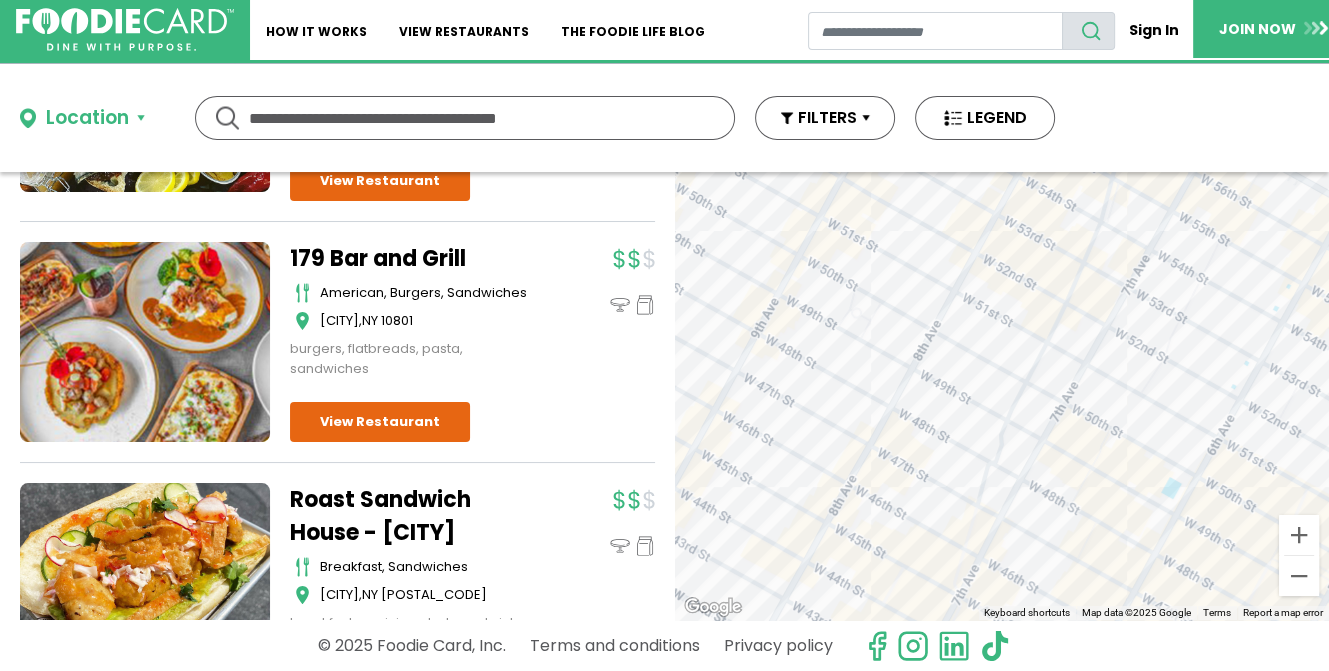 click on "To navigate, press the arrow keys." at bounding box center [1002, 396] 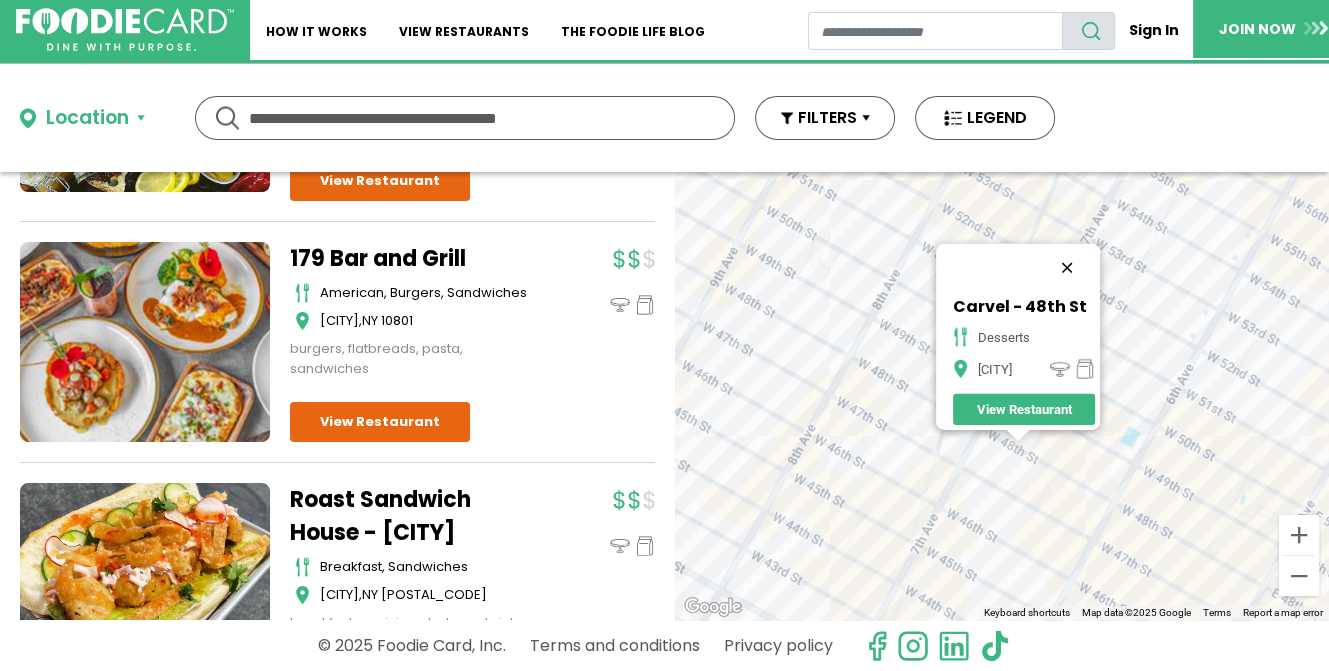 click at bounding box center (1067, 268) 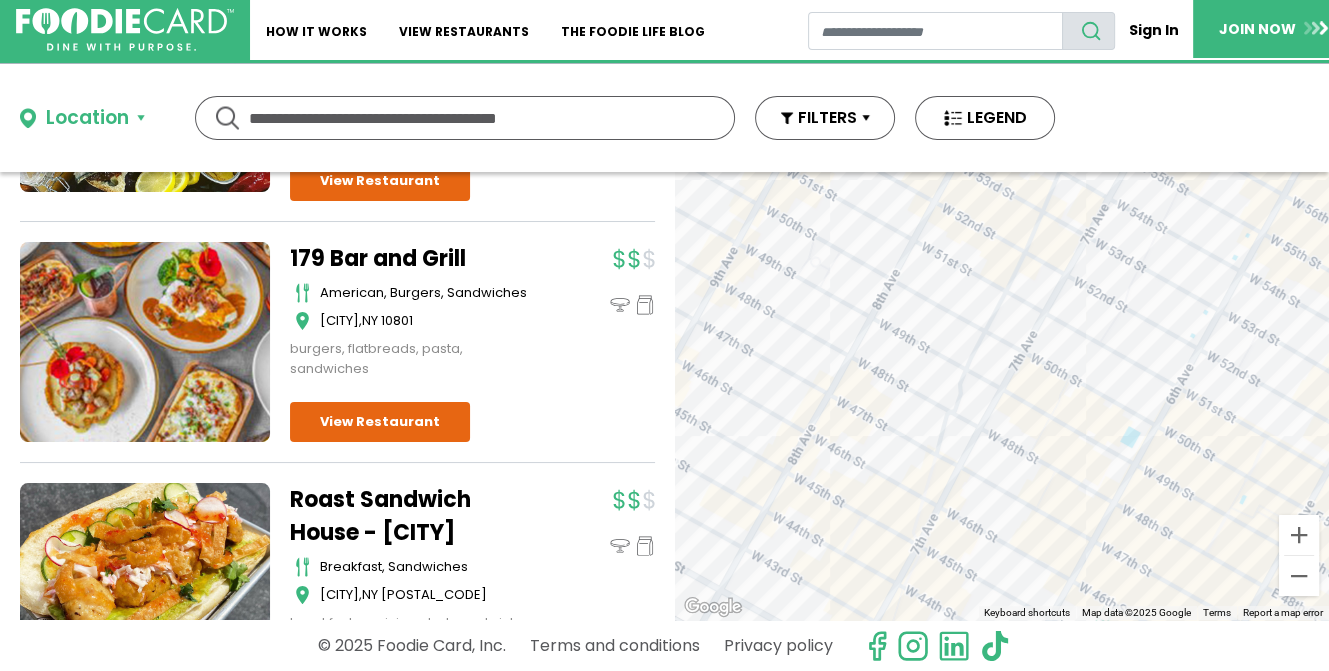 click on "To navigate, press the arrow keys." at bounding box center [1002, 396] 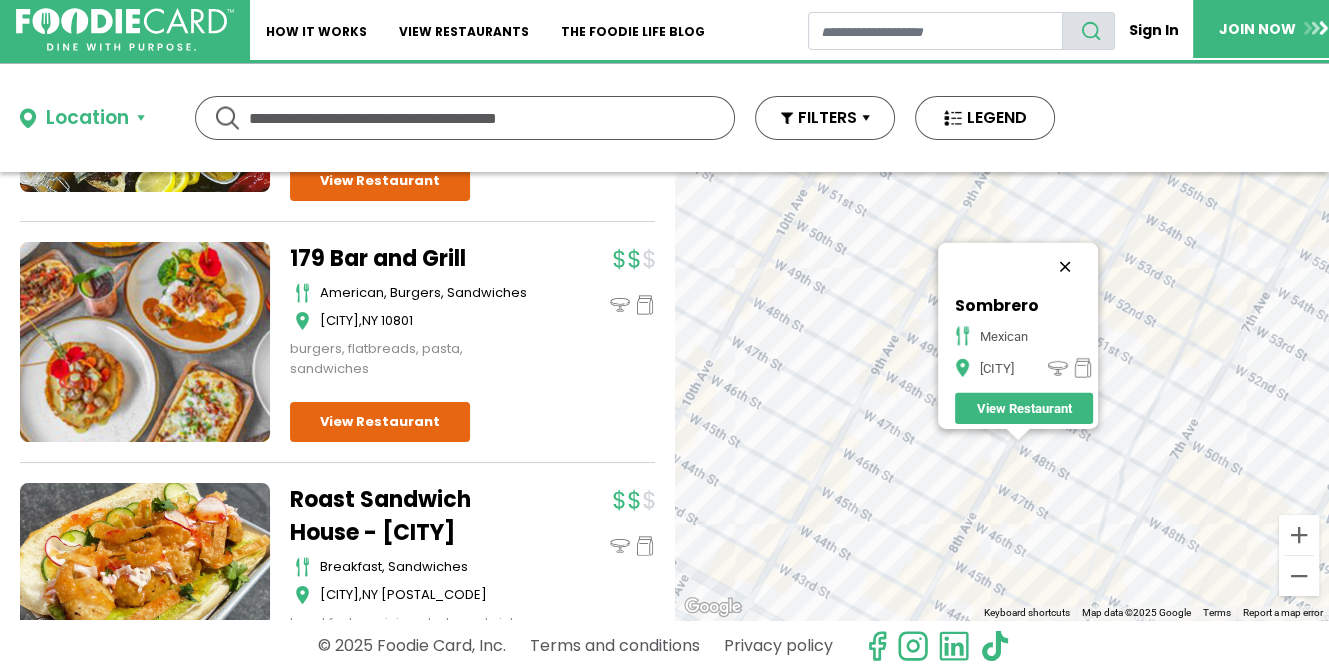 click at bounding box center (1065, 267) 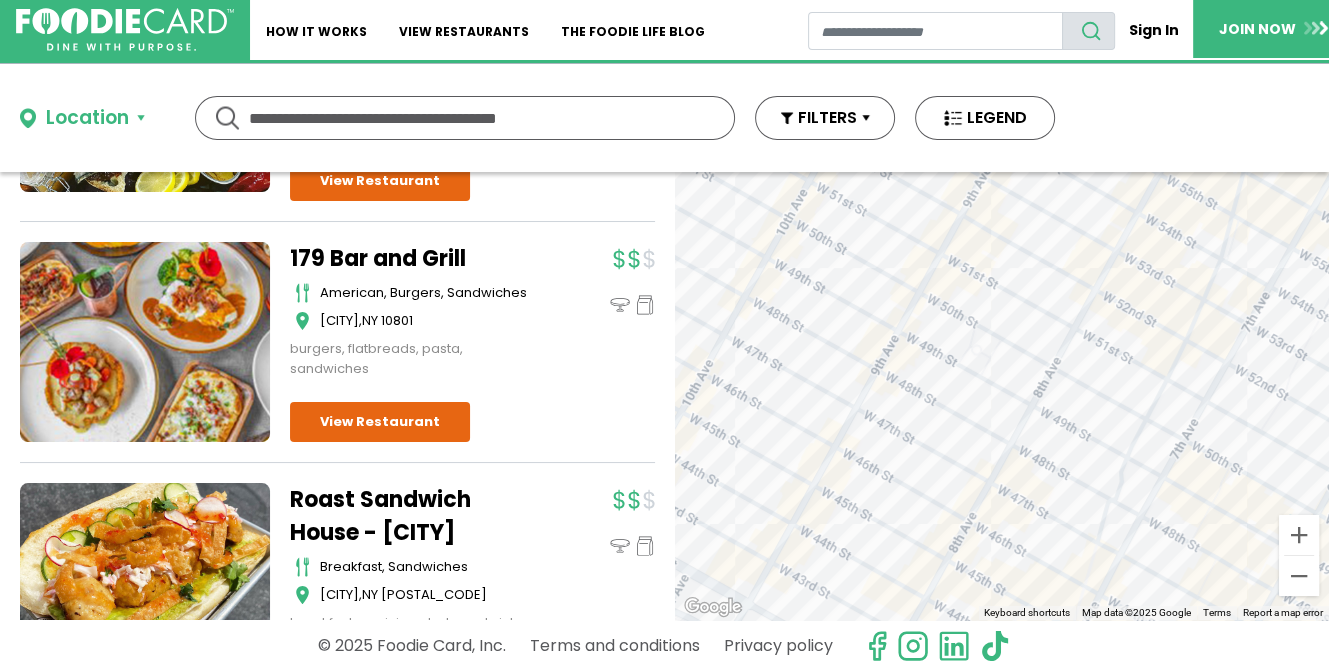 click on "To navigate, press the arrow keys." at bounding box center (1002, 396) 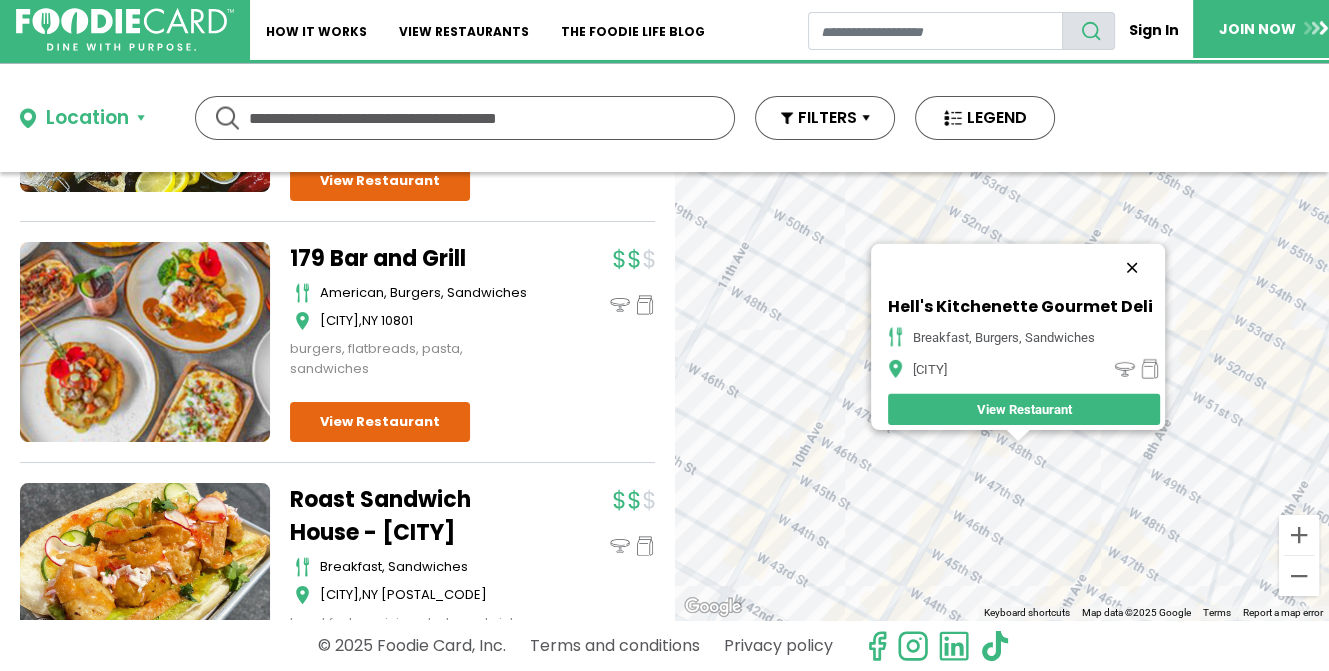 click at bounding box center (1132, 268) 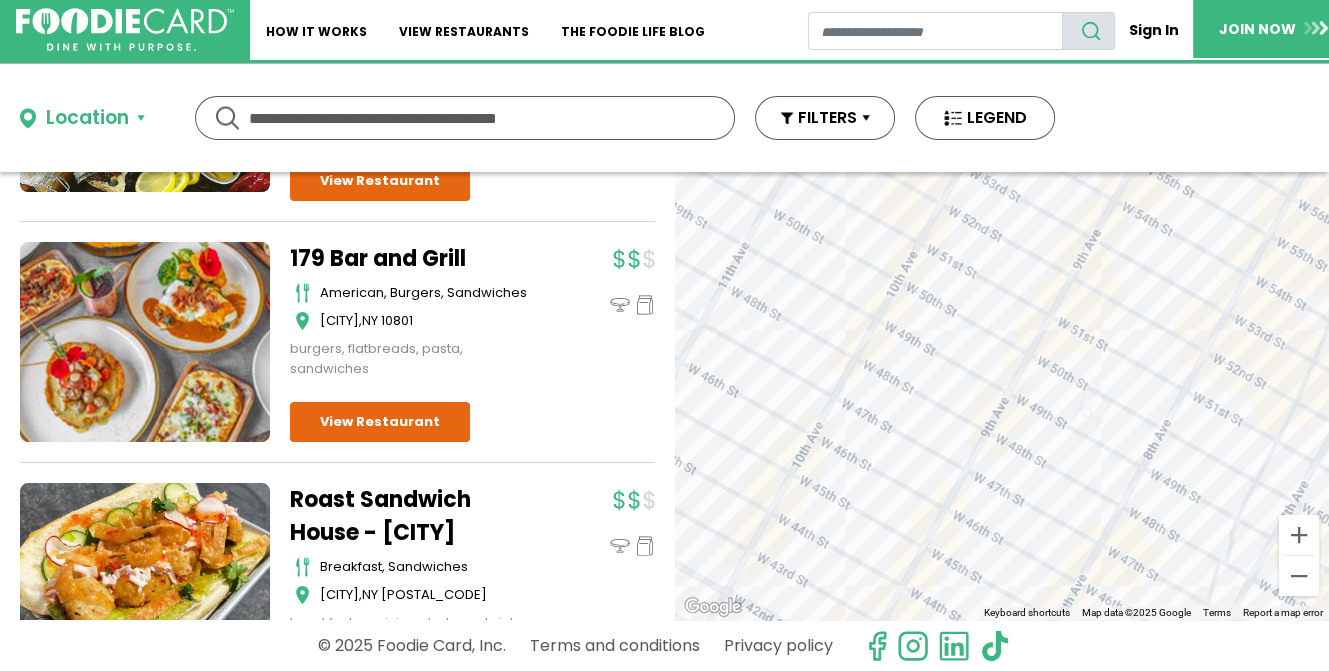 click on "To navigate, press the arrow keys." at bounding box center [1002, 396] 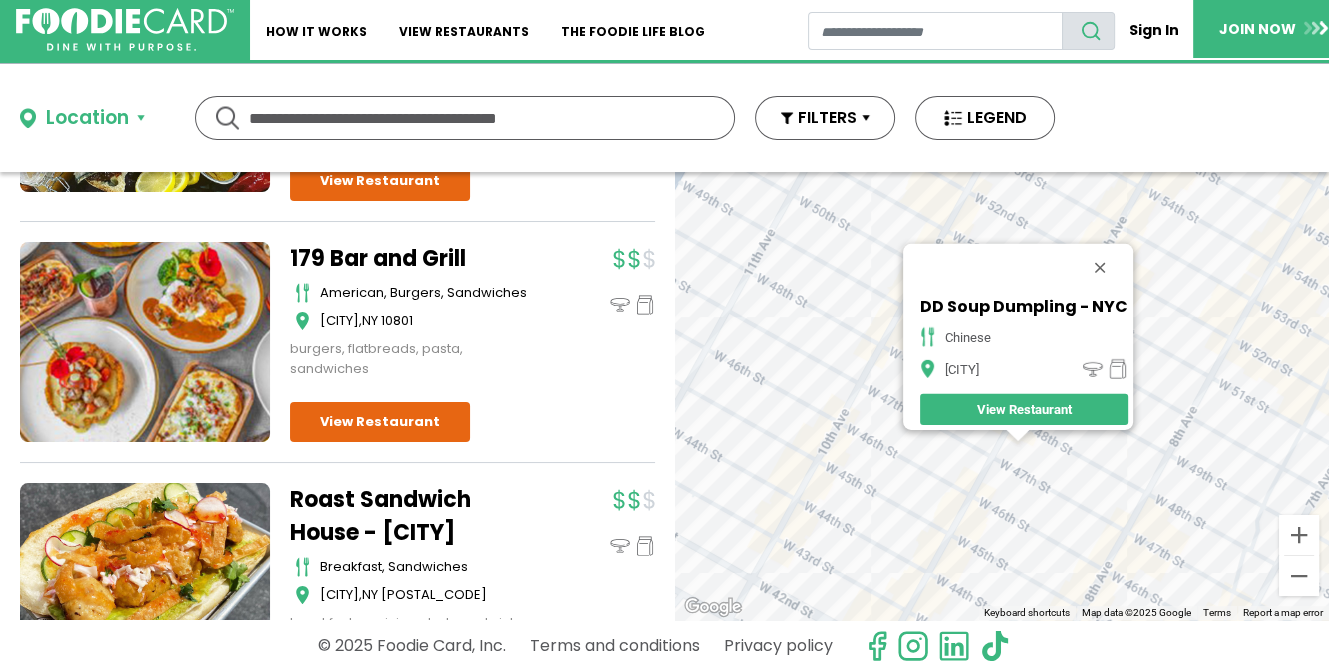 click on "To navigate, press the arrow keys. DD Soup Dumpling - NYC chinese New York View Restaurant" at bounding box center (1002, 396) 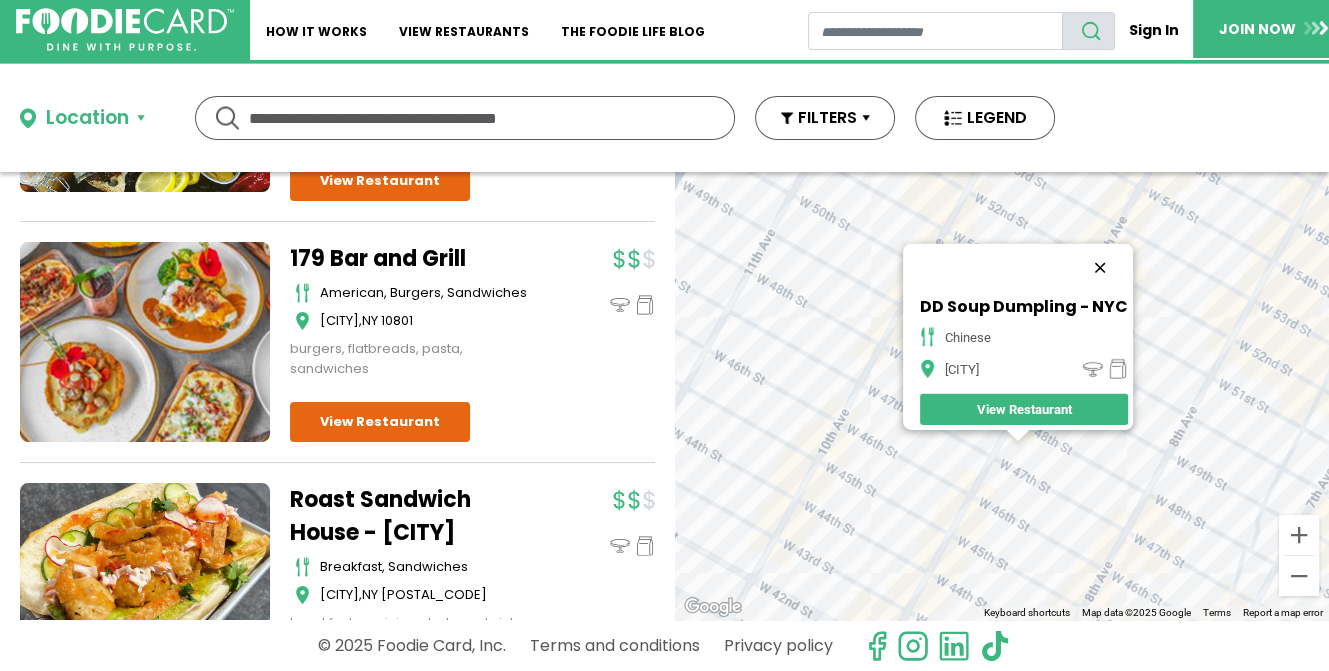 click at bounding box center [1100, 268] 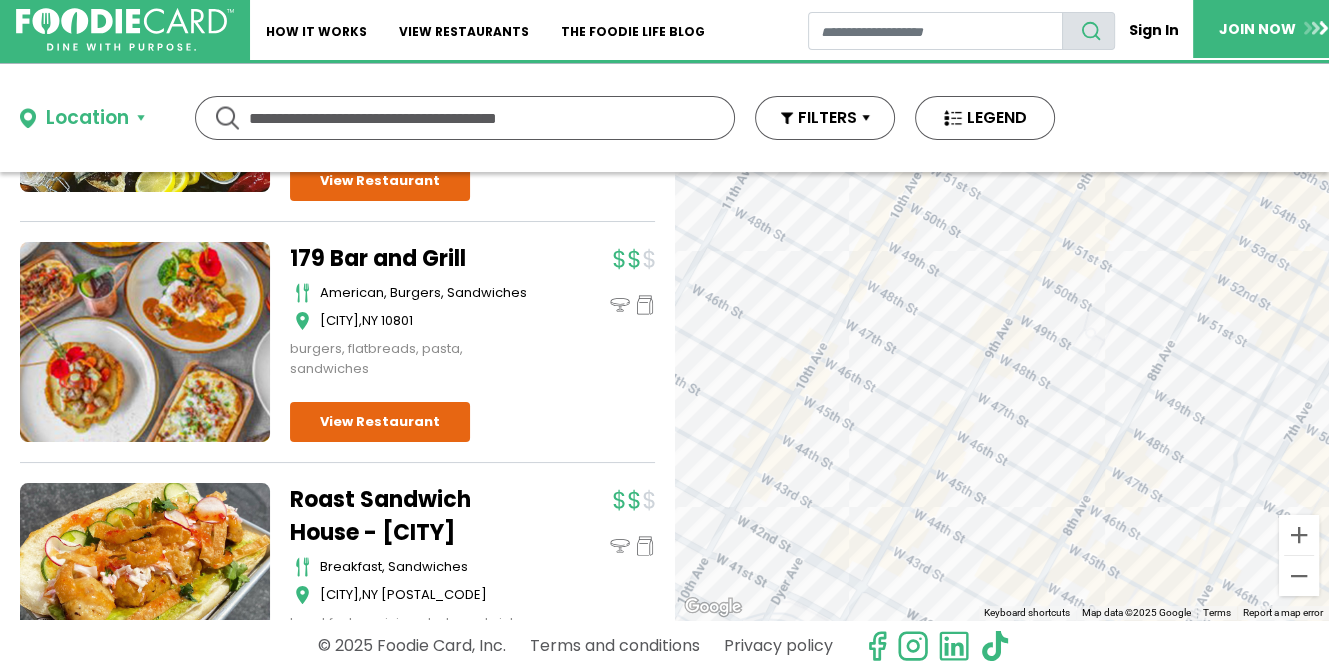drag, startPoint x: 1044, startPoint y: 538, endPoint x: 1003, endPoint y: 409, distance: 135.35878 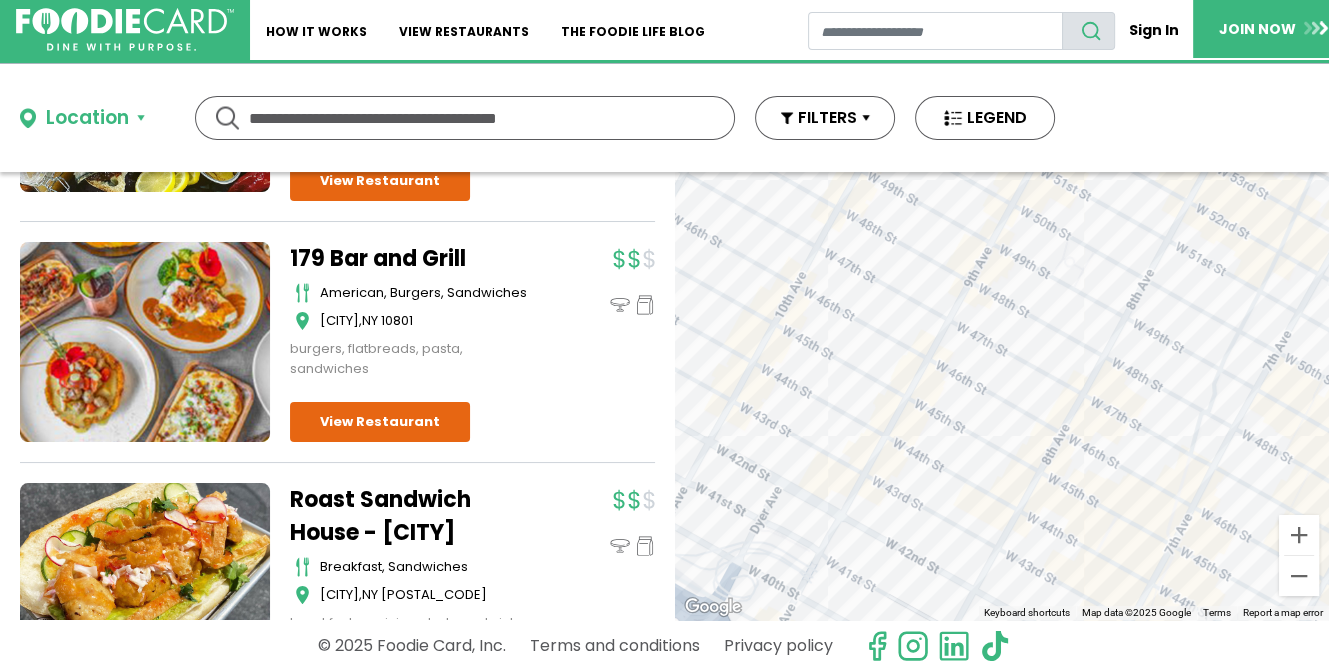 click on "To navigate, press the arrow keys." at bounding box center (1002, 396) 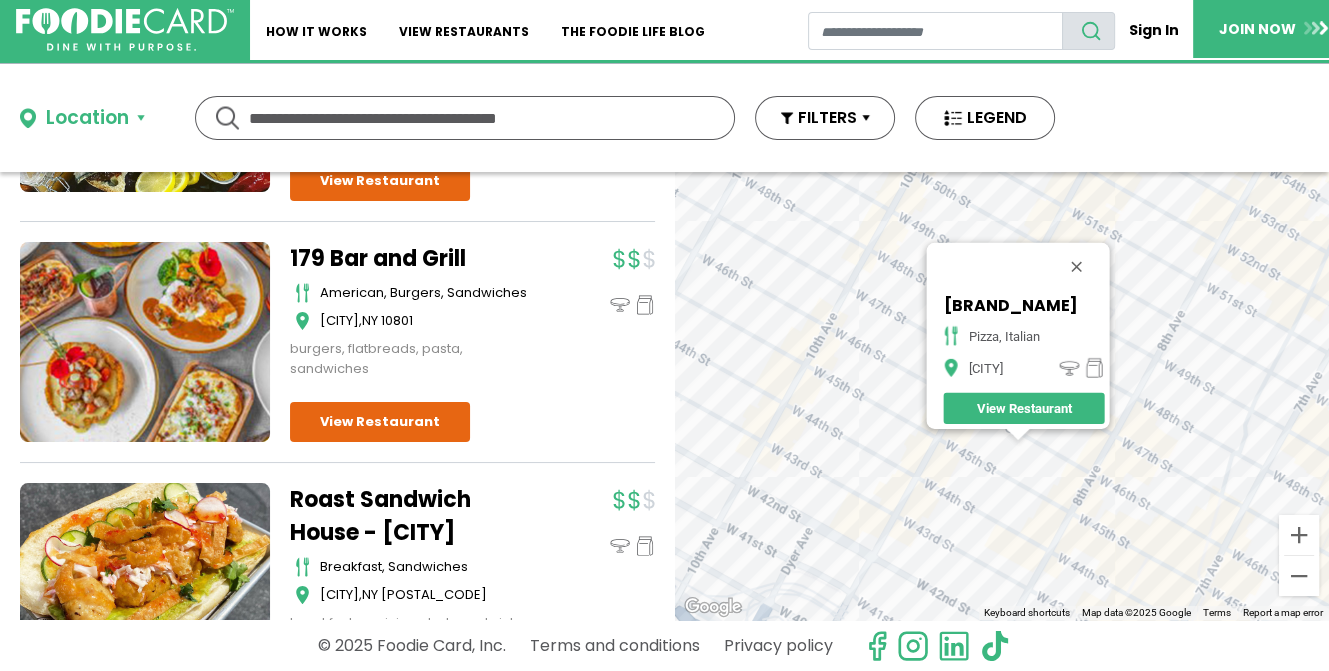 click on "To navigate, press the arrow keys. BarDough Pizza, Italian New York View Restaurant" at bounding box center (1002, 396) 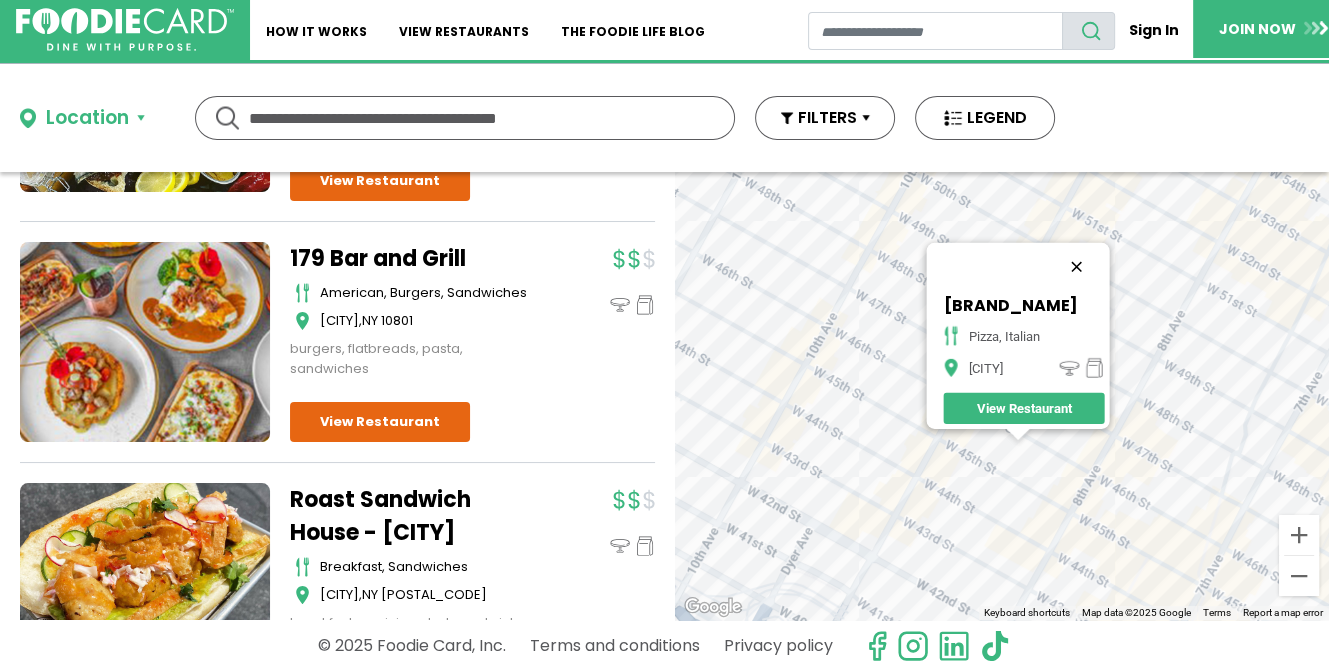 click at bounding box center (1077, 267) 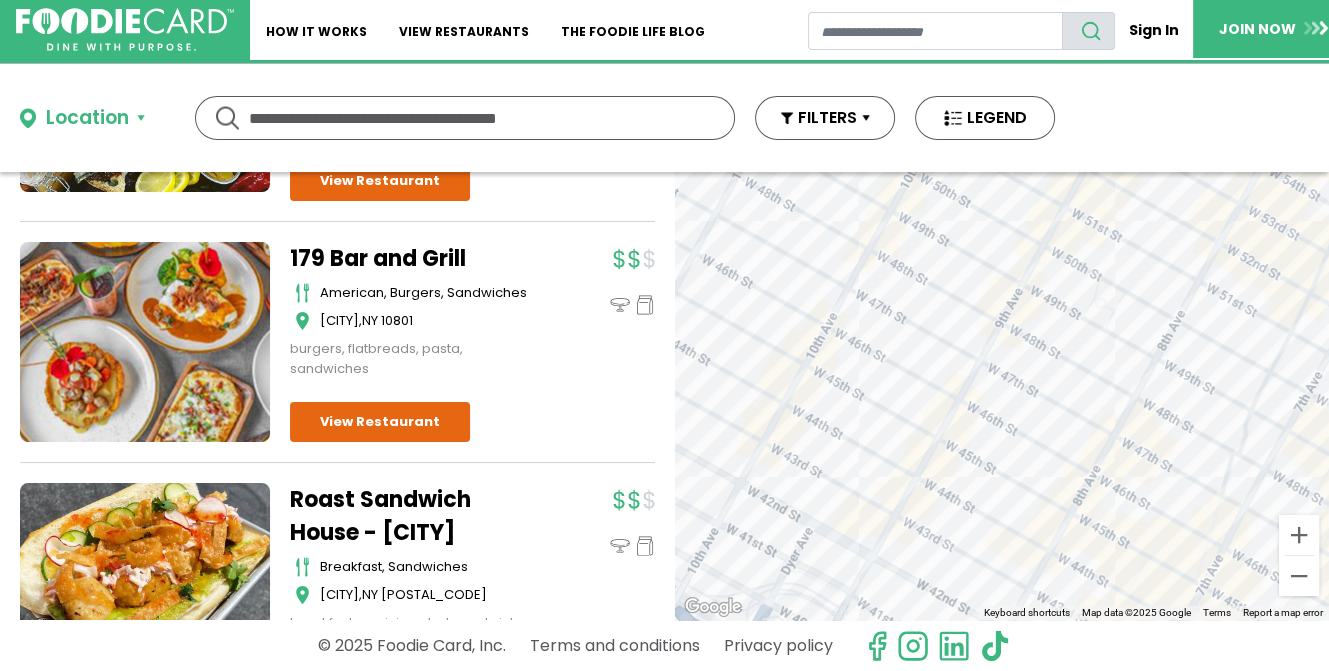 click on "To navigate, press the arrow keys." at bounding box center (1002, 396) 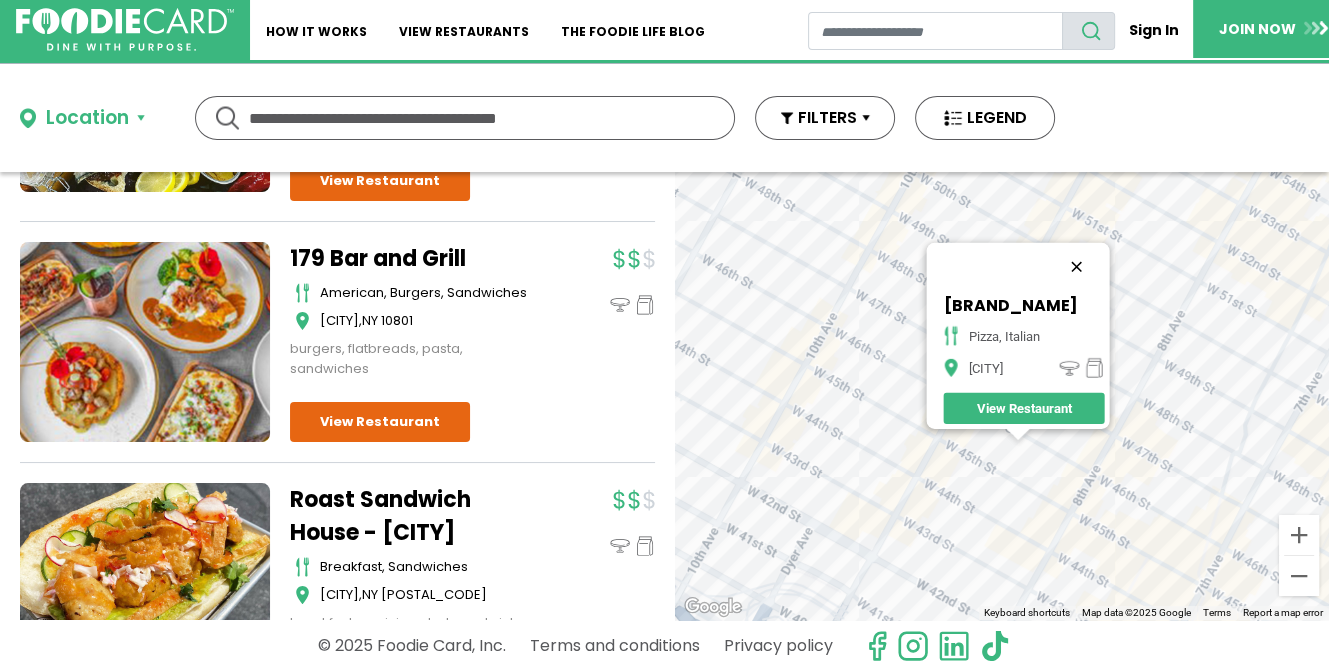 click at bounding box center [1077, 267] 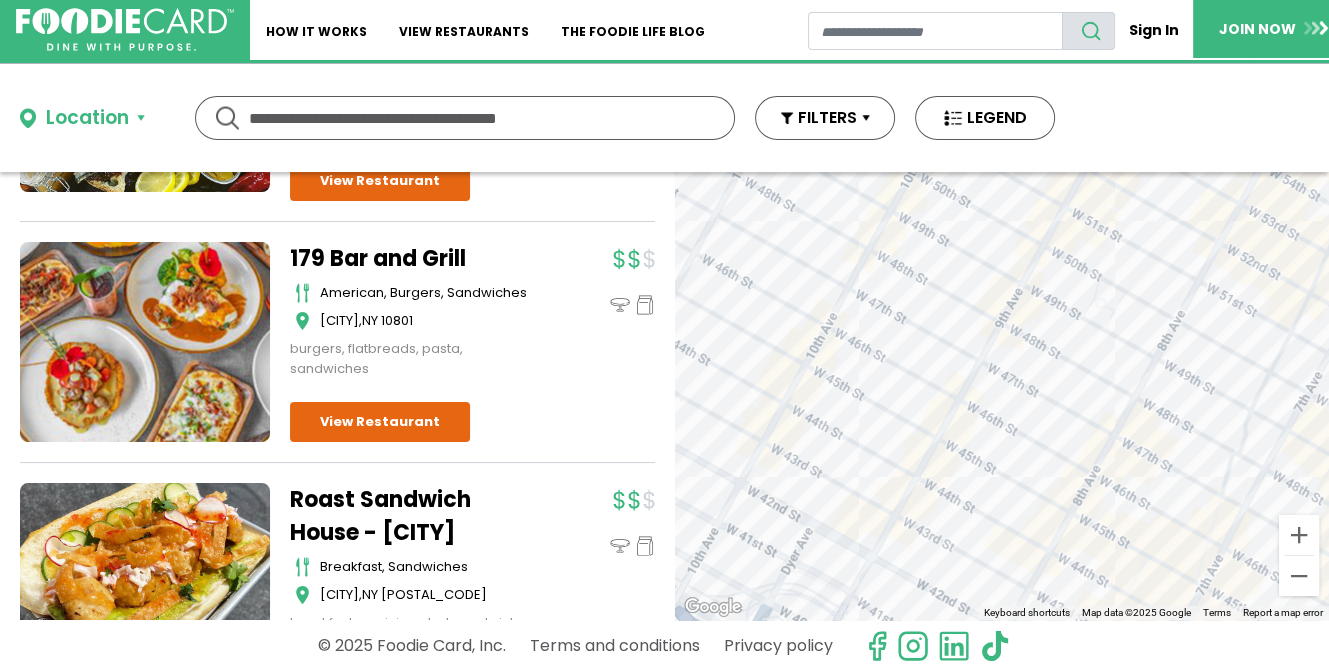 click on "To navigate, press the arrow keys." at bounding box center [1002, 396] 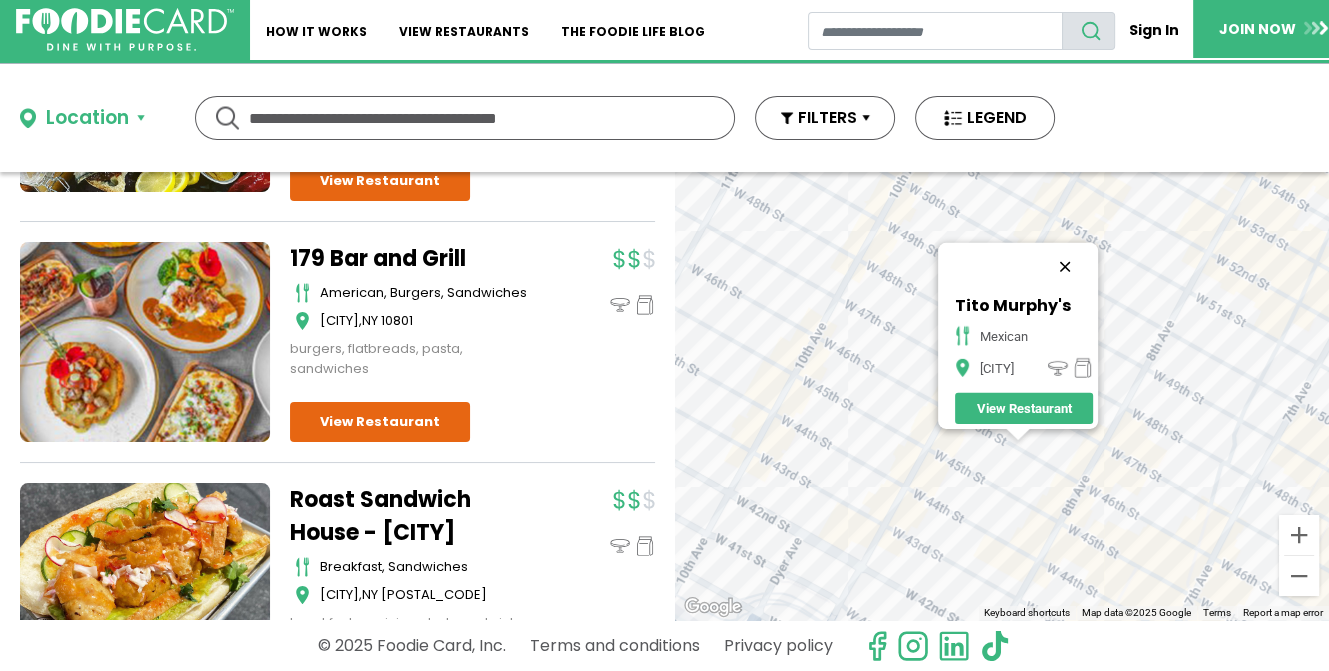 click at bounding box center (1065, 267) 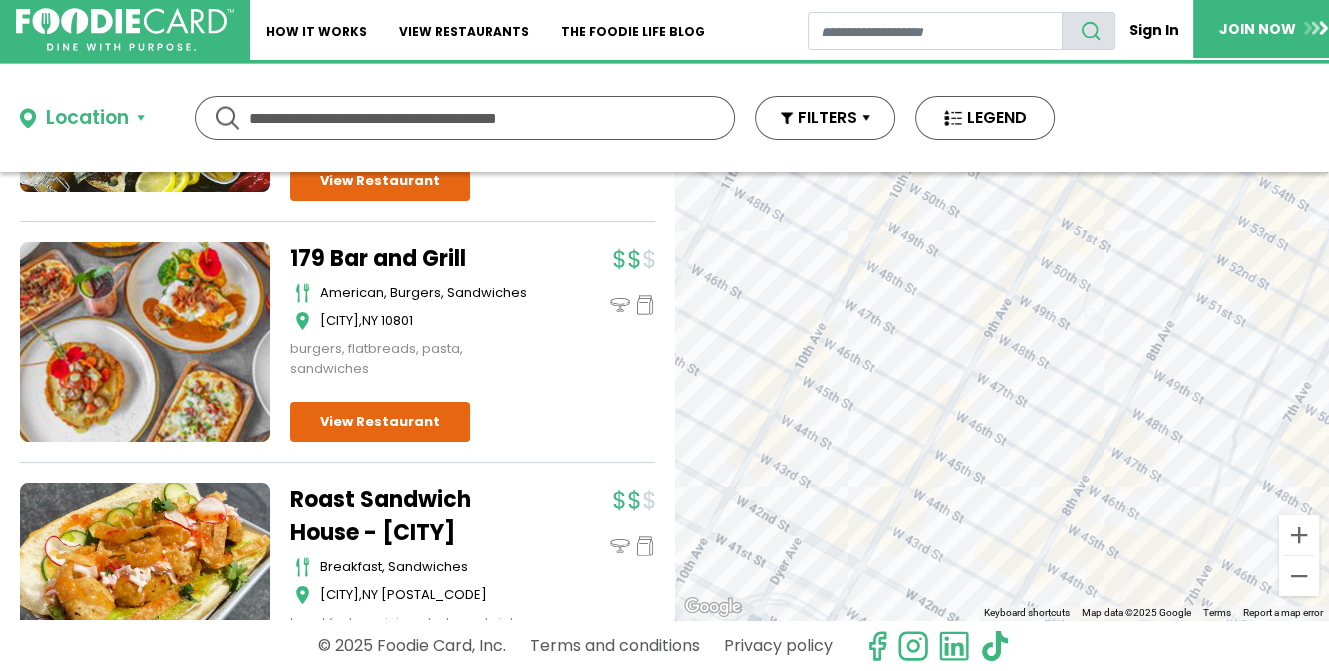 click on "To navigate, press the arrow keys." at bounding box center (1002, 396) 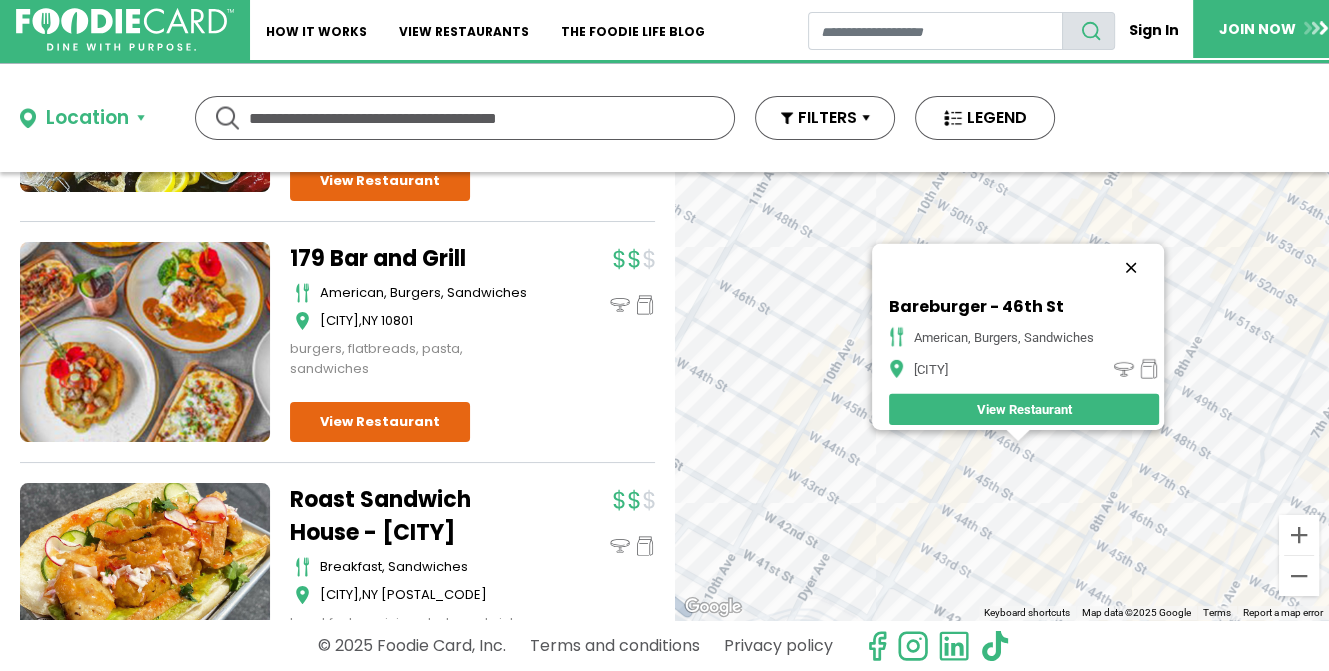 click at bounding box center [1131, 268] 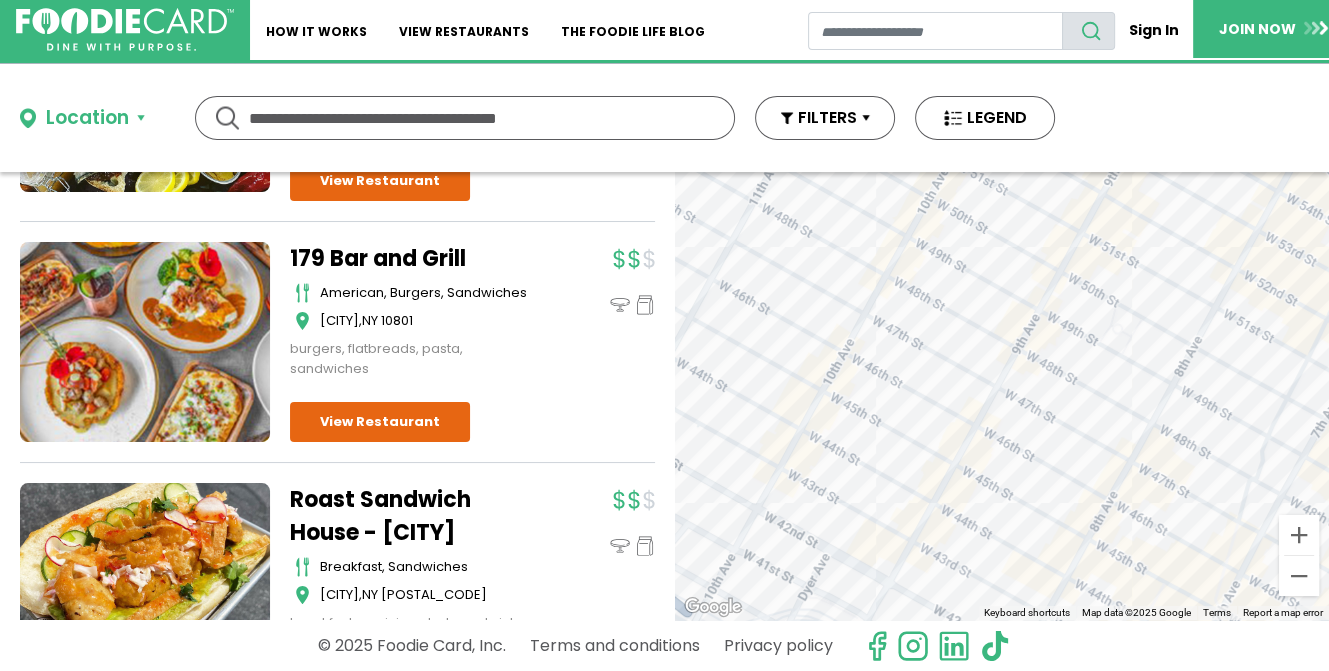 click on "To navigate, press the arrow keys." at bounding box center (1002, 396) 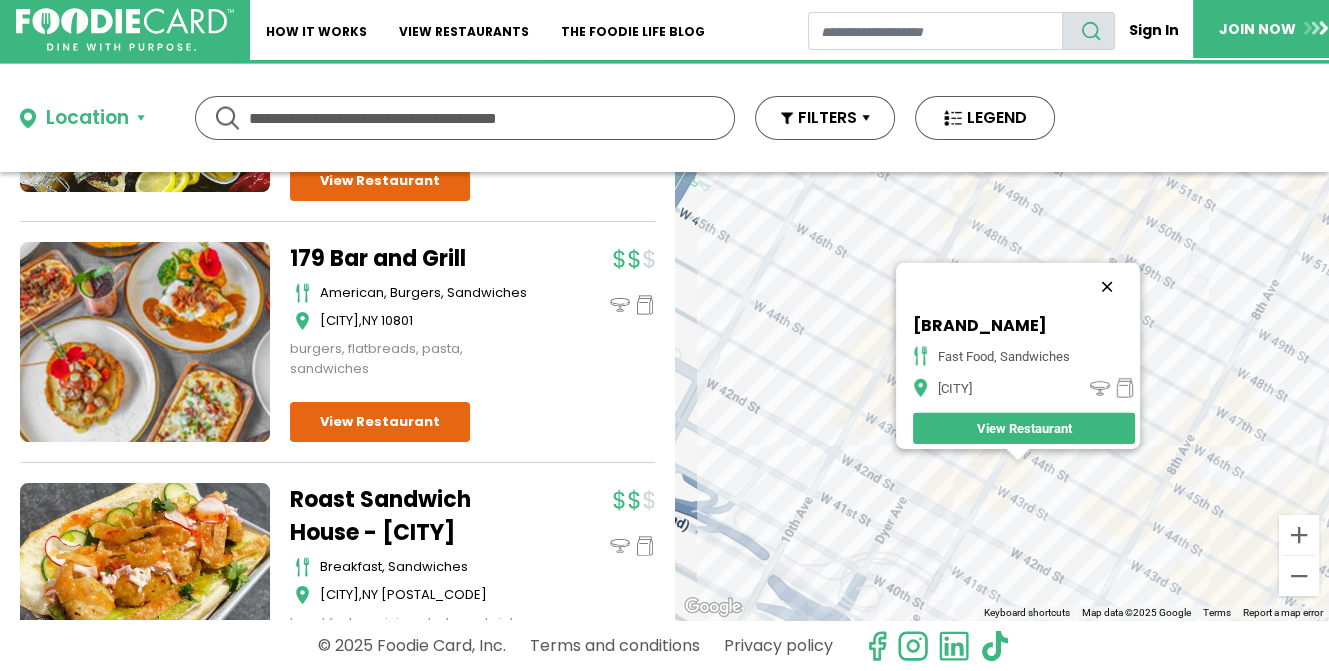 click at bounding box center (1107, 287) 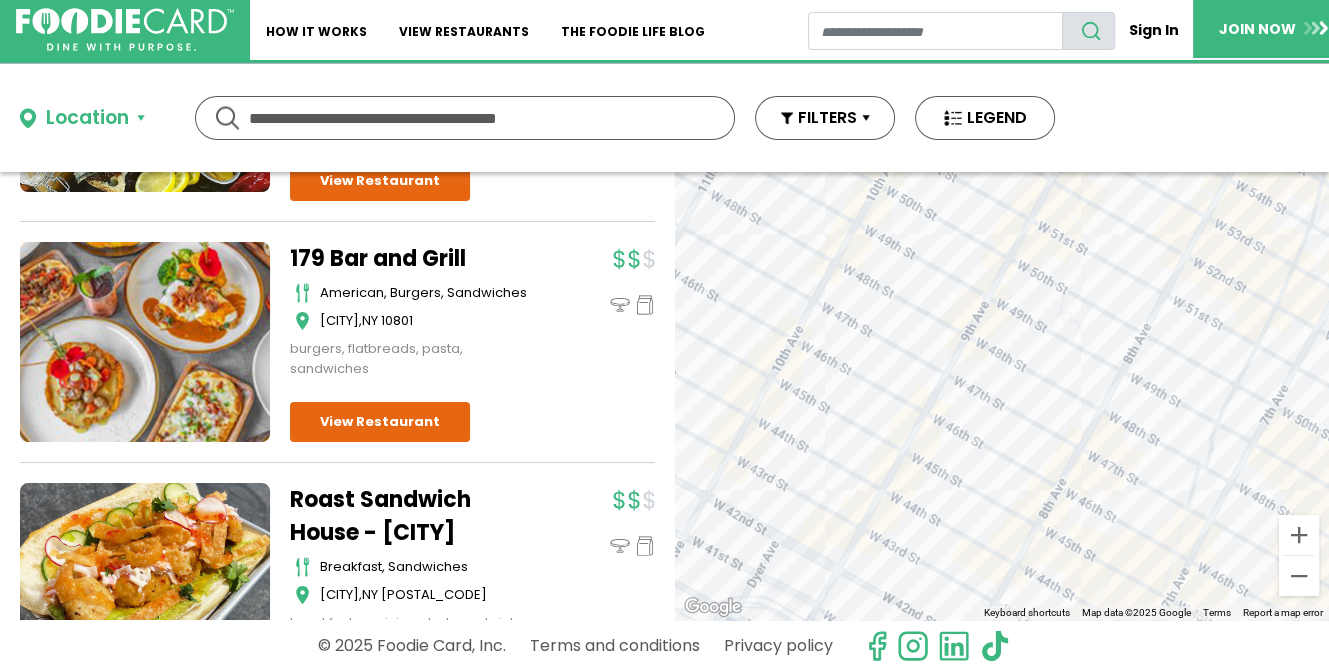 drag, startPoint x: 990, startPoint y: 371, endPoint x: 860, endPoint y: 414, distance: 136.92699 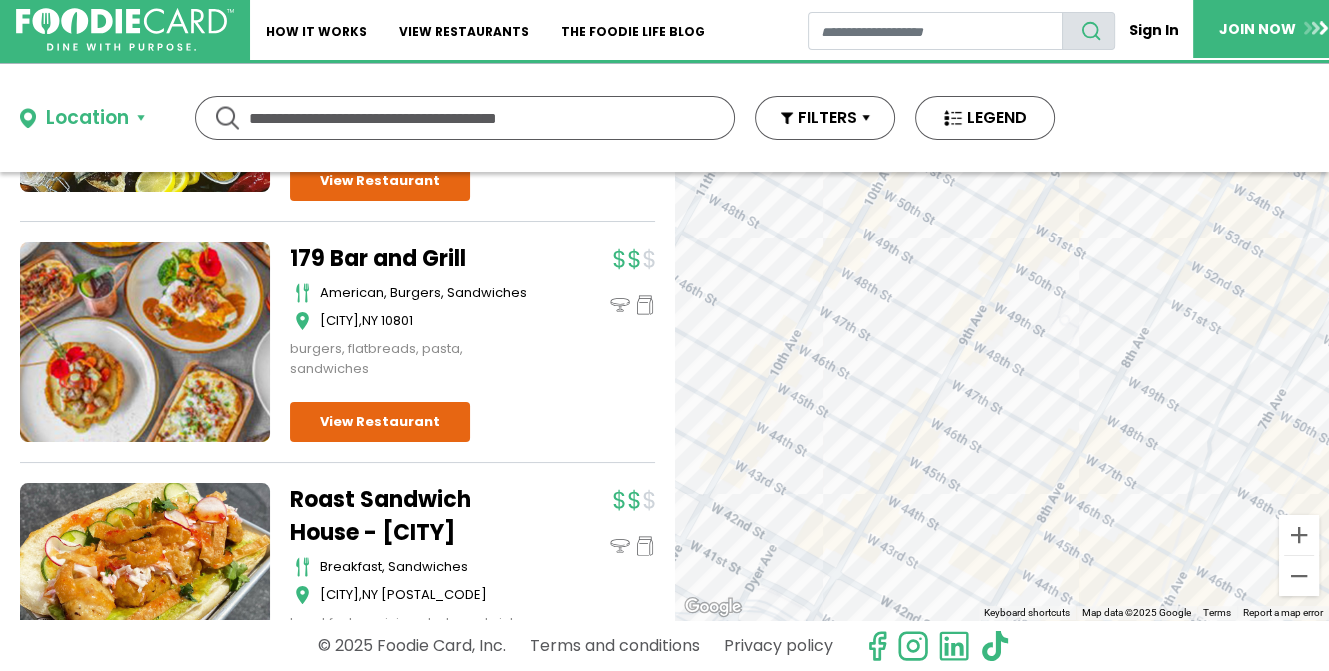 click at bounding box center (465, 118) 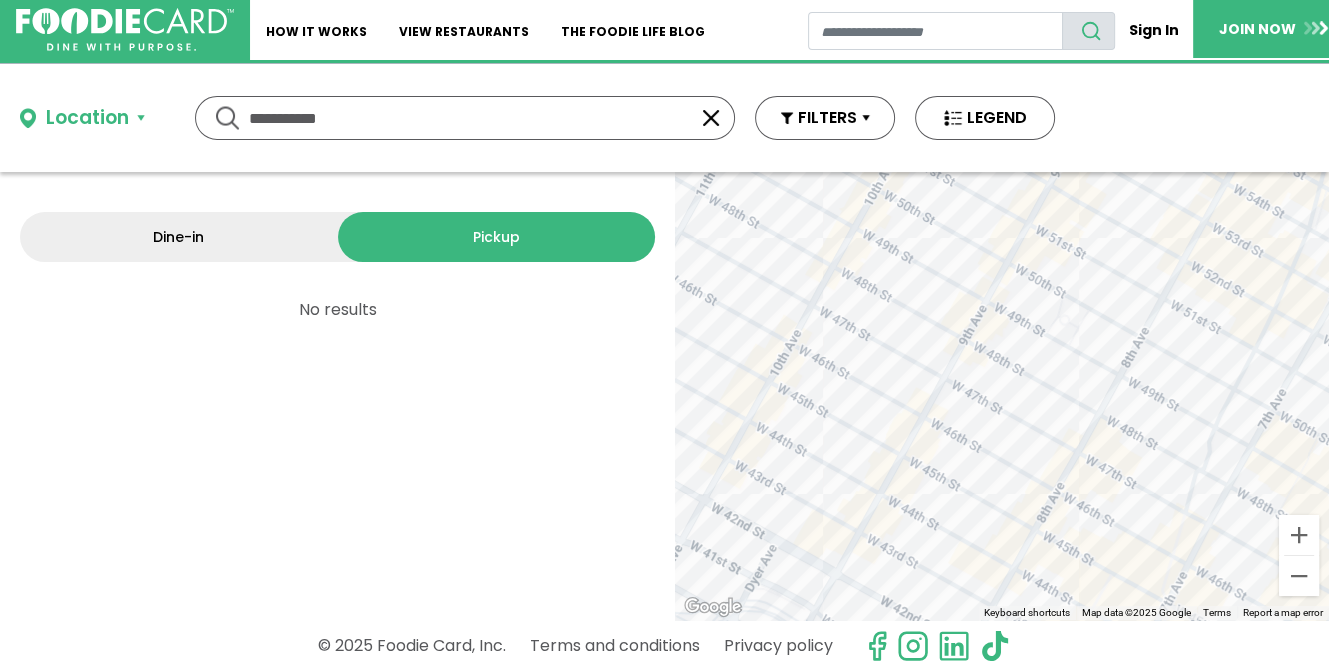 scroll, scrollTop: 0, scrollLeft: 0, axis: both 